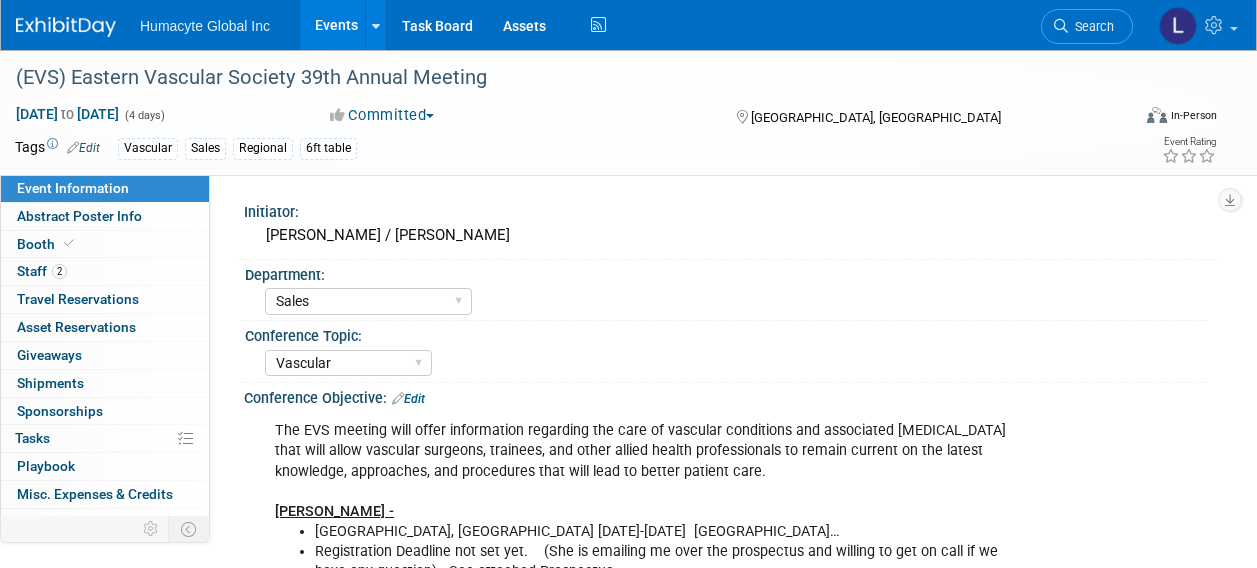 select on "Sales" 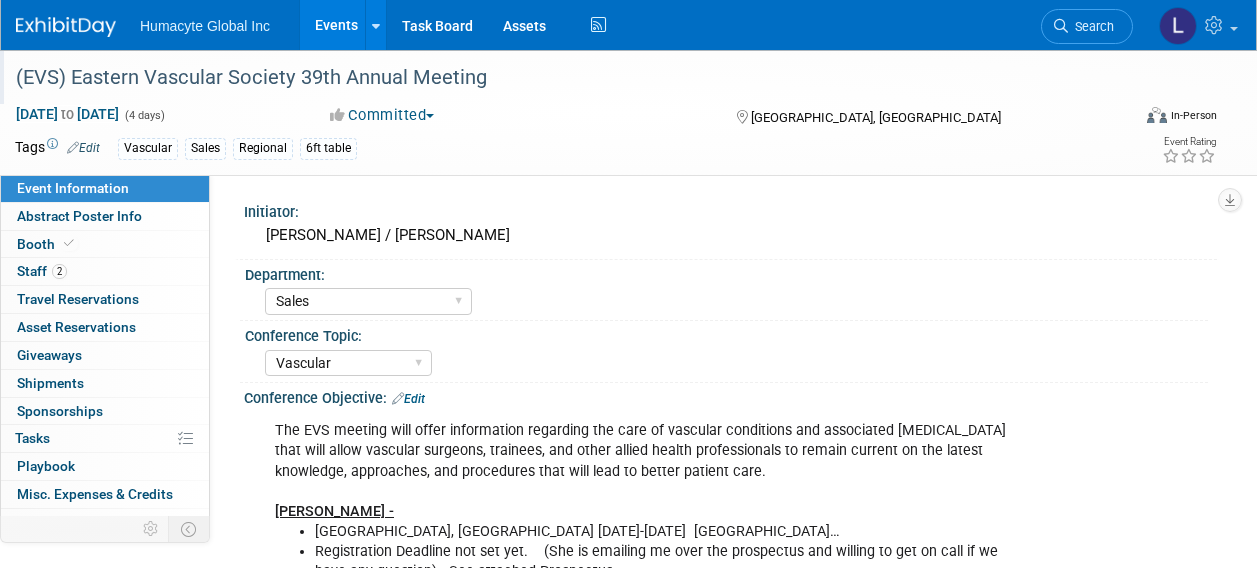 scroll, scrollTop: 0, scrollLeft: 0, axis: both 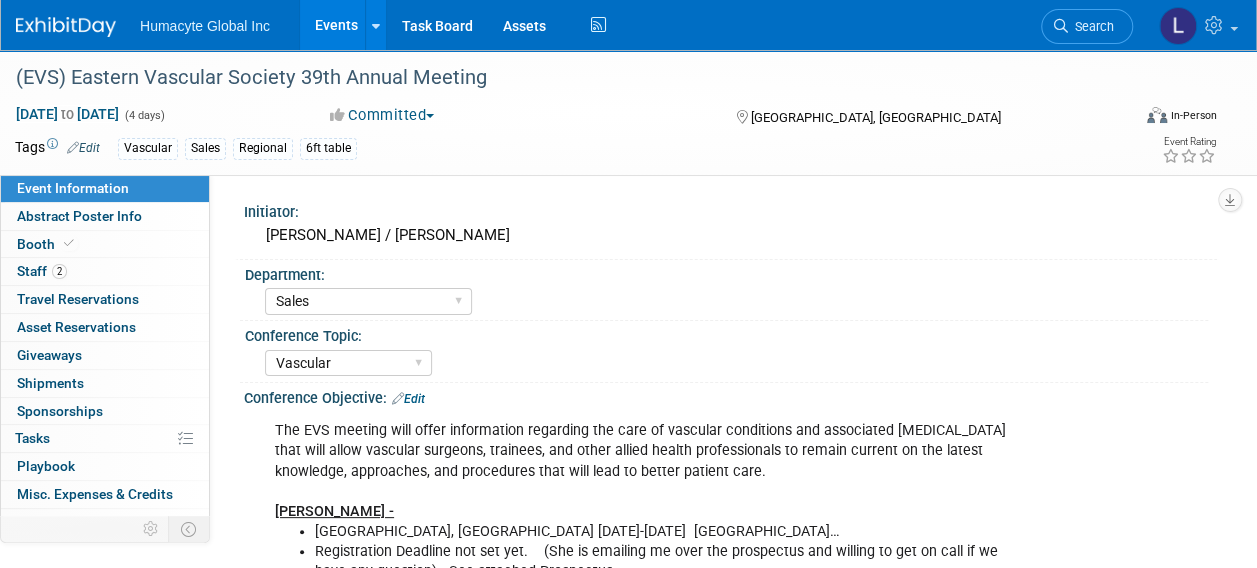 click on "Events" at bounding box center (336, 25) 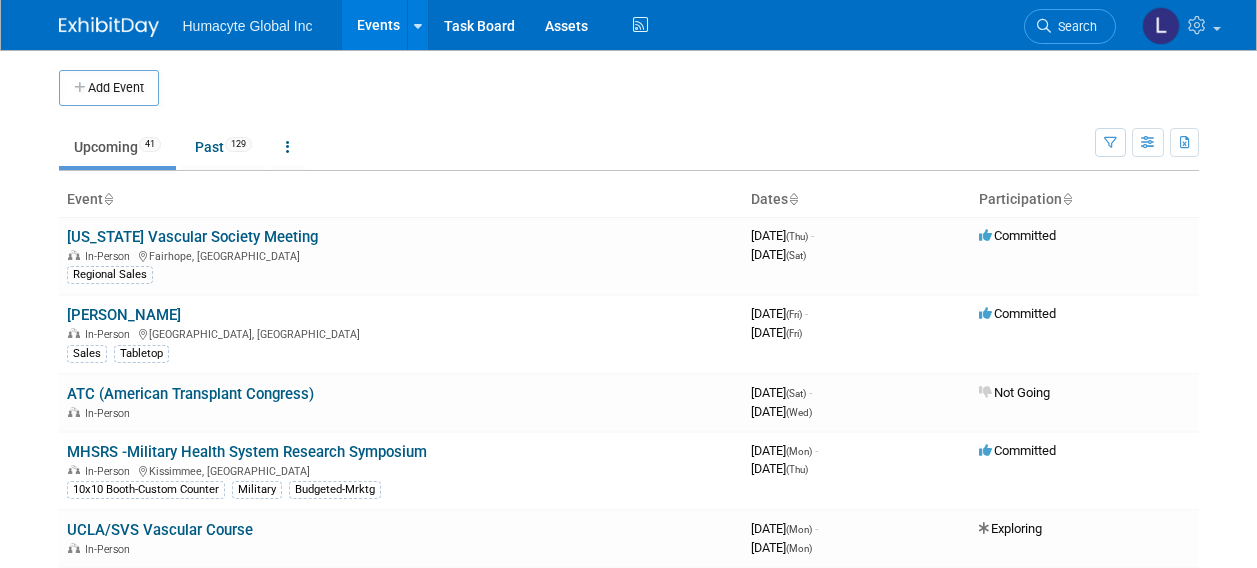 scroll, scrollTop: 0, scrollLeft: 0, axis: both 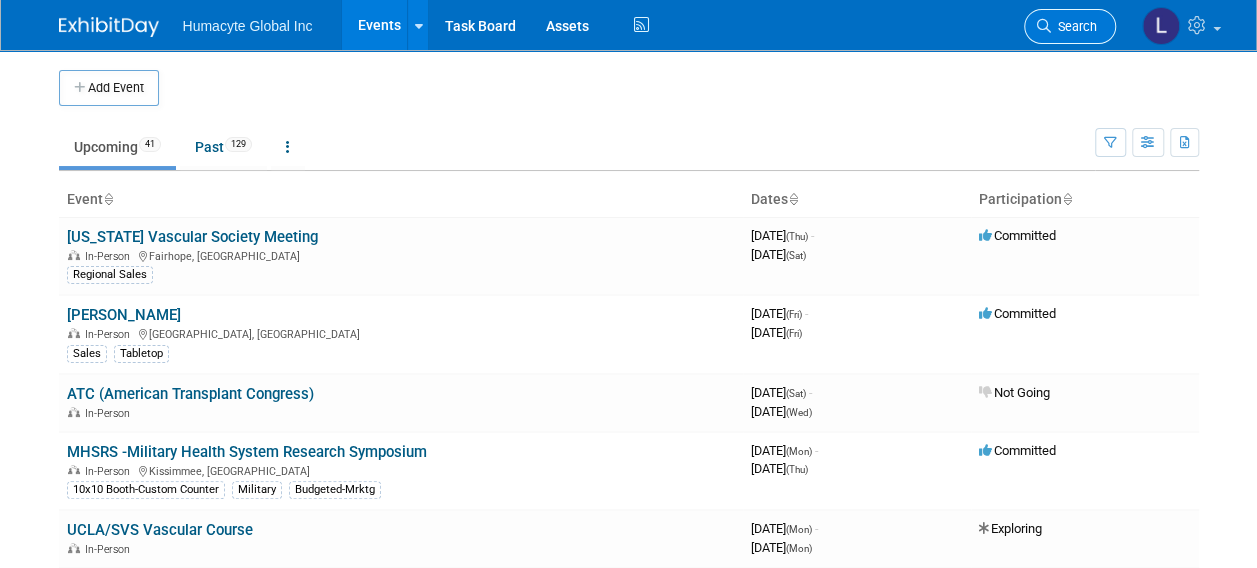 click on "Search" at bounding box center [1074, 26] 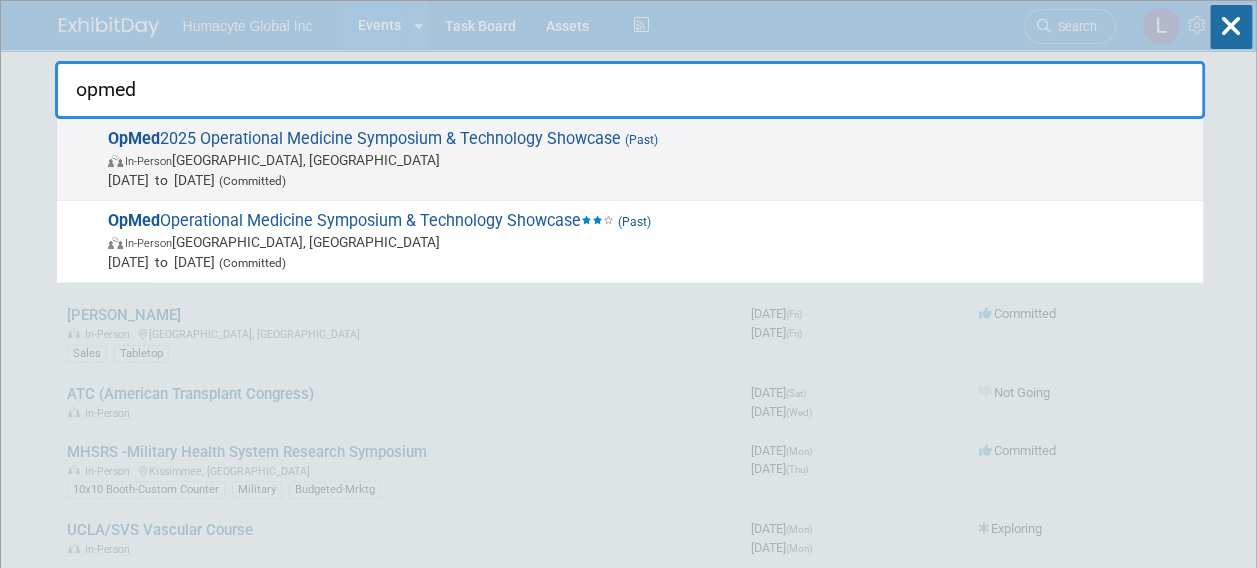 type on "opmed" 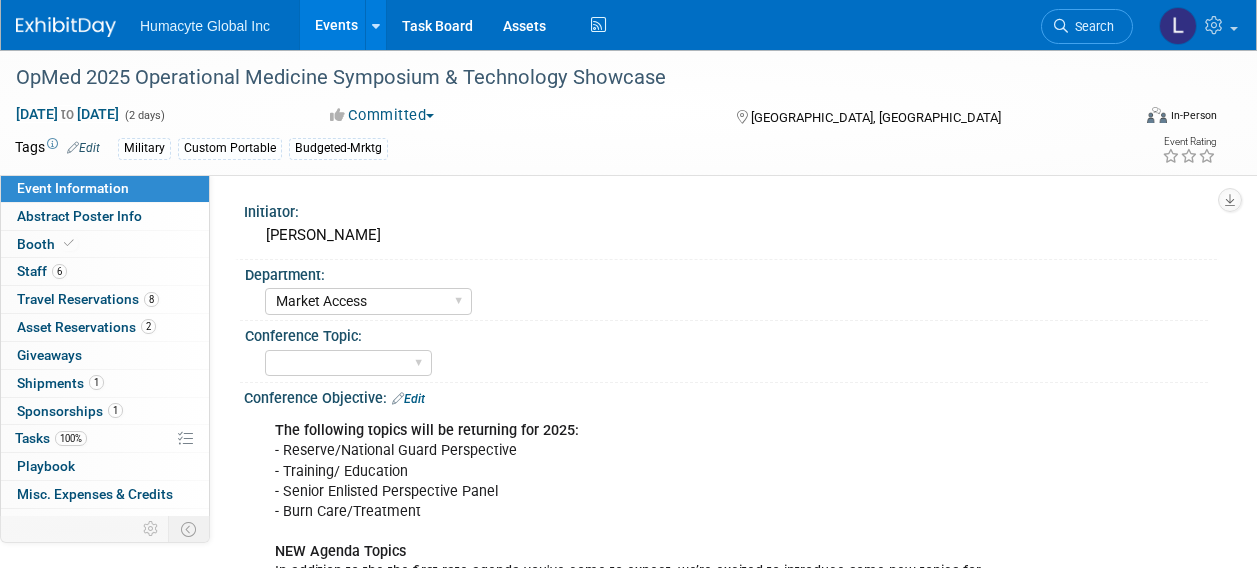 select on "Market Access" 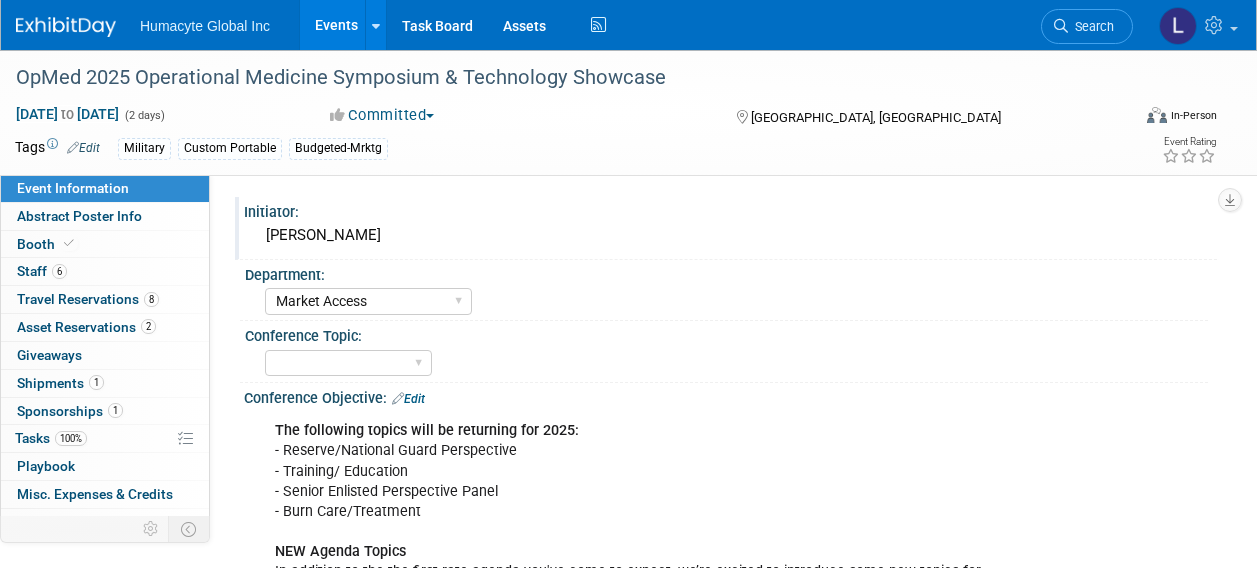 scroll, scrollTop: 0, scrollLeft: 0, axis: both 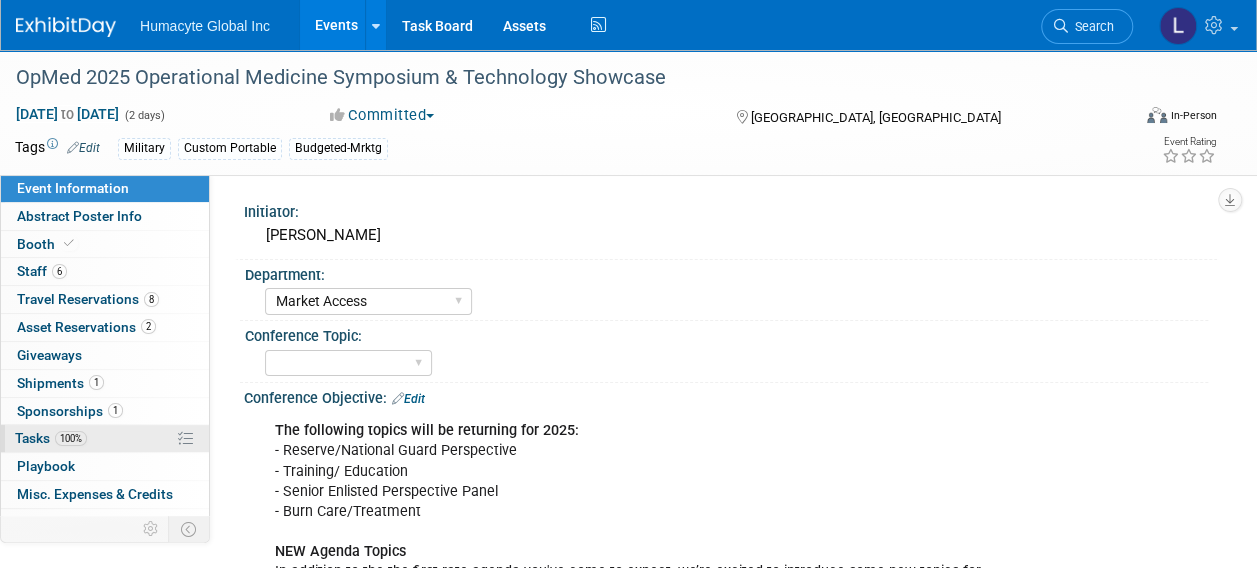click on "Tasks 100%" at bounding box center (51, 438) 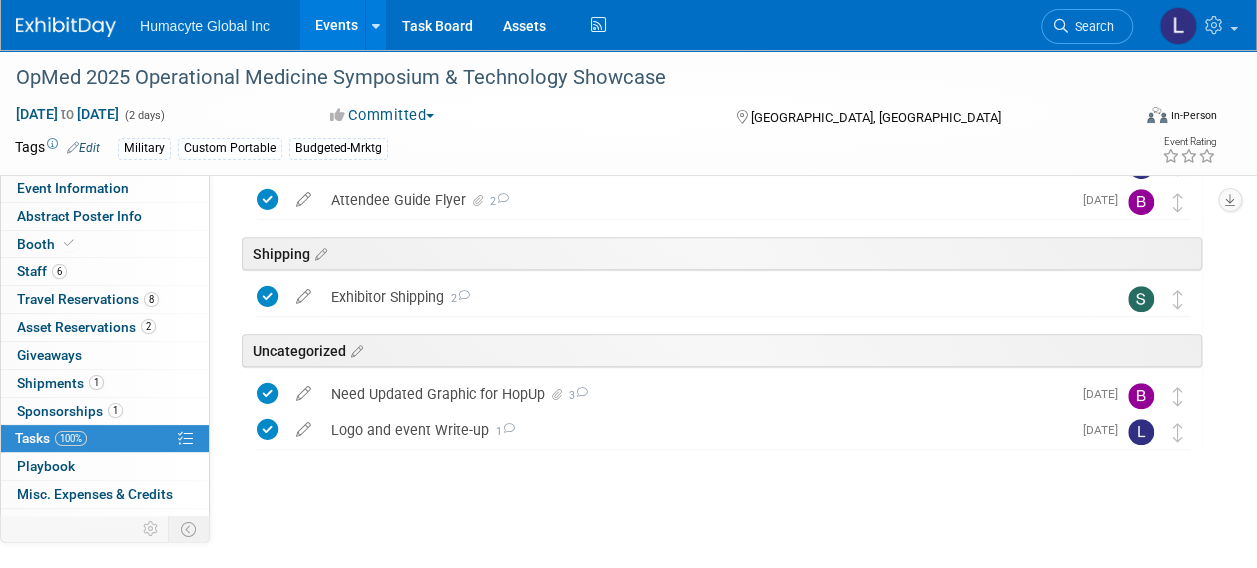 scroll, scrollTop: 424, scrollLeft: 0, axis: vertical 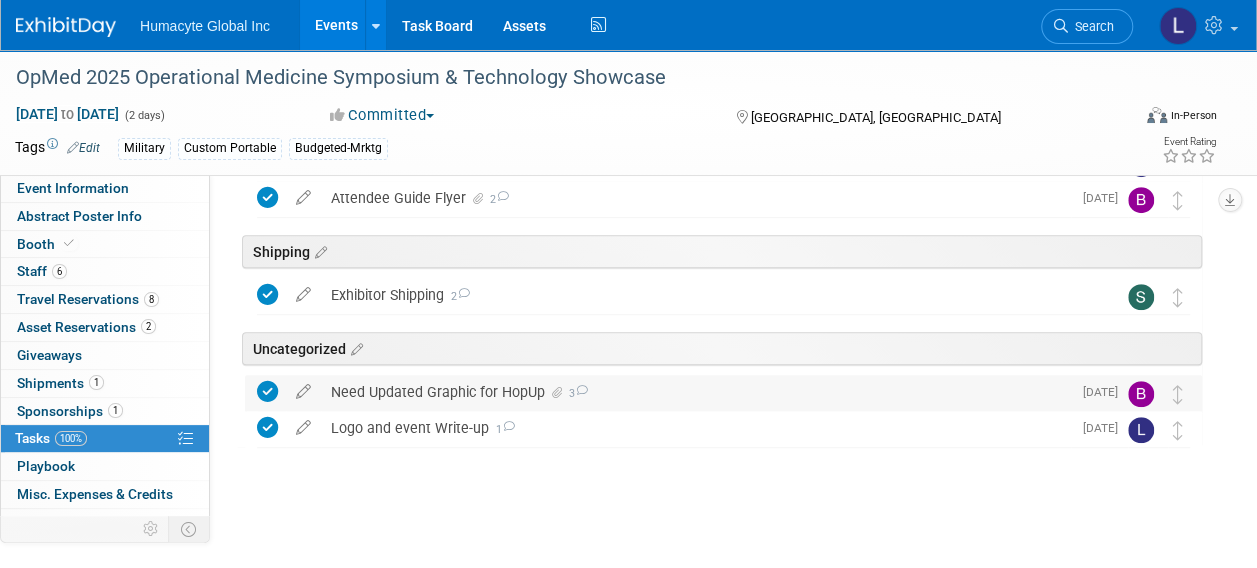 click on "Need Updated Graphic for HopUp
3" at bounding box center (696, 392) 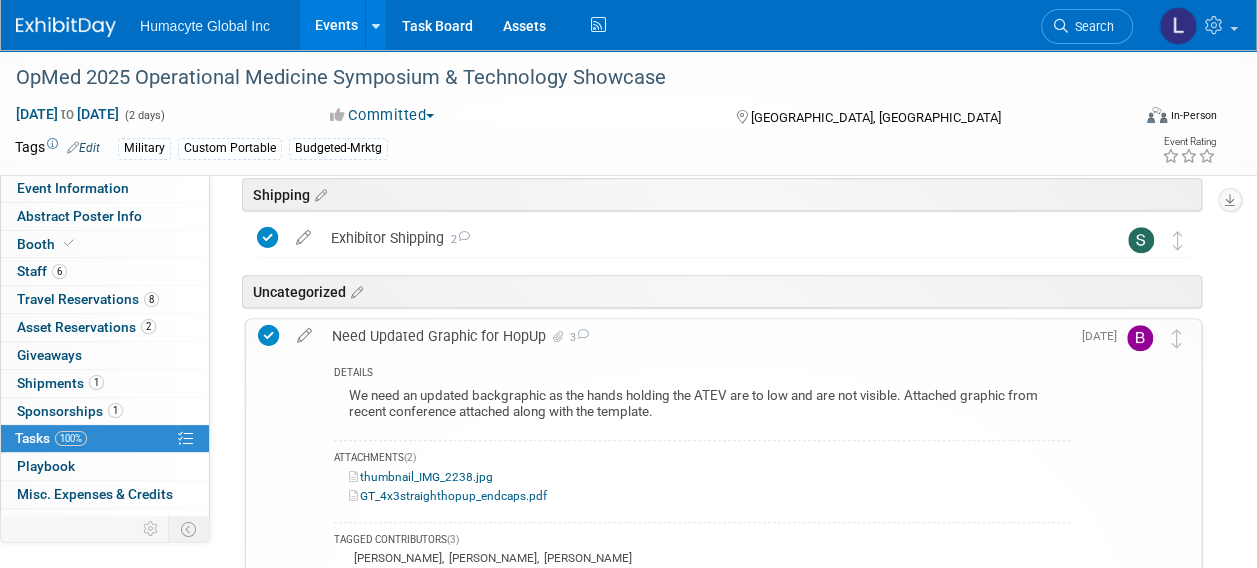 scroll, scrollTop: 524, scrollLeft: 0, axis: vertical 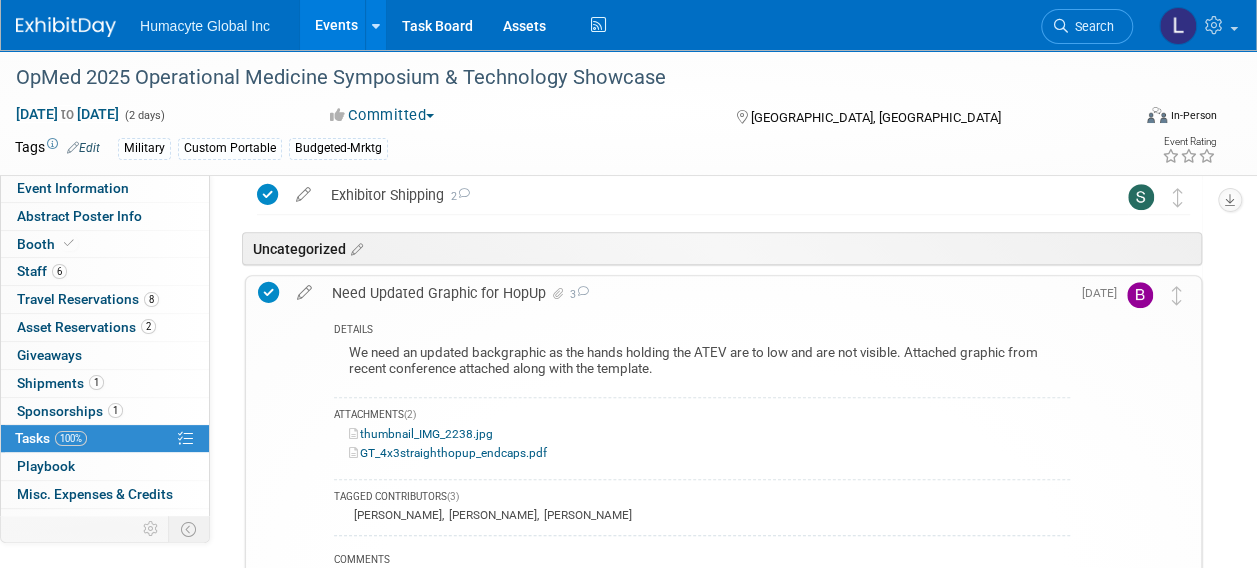 click on "GT_4x3straighthopup_endcaps.pdf" at bounding box center (448, 453) 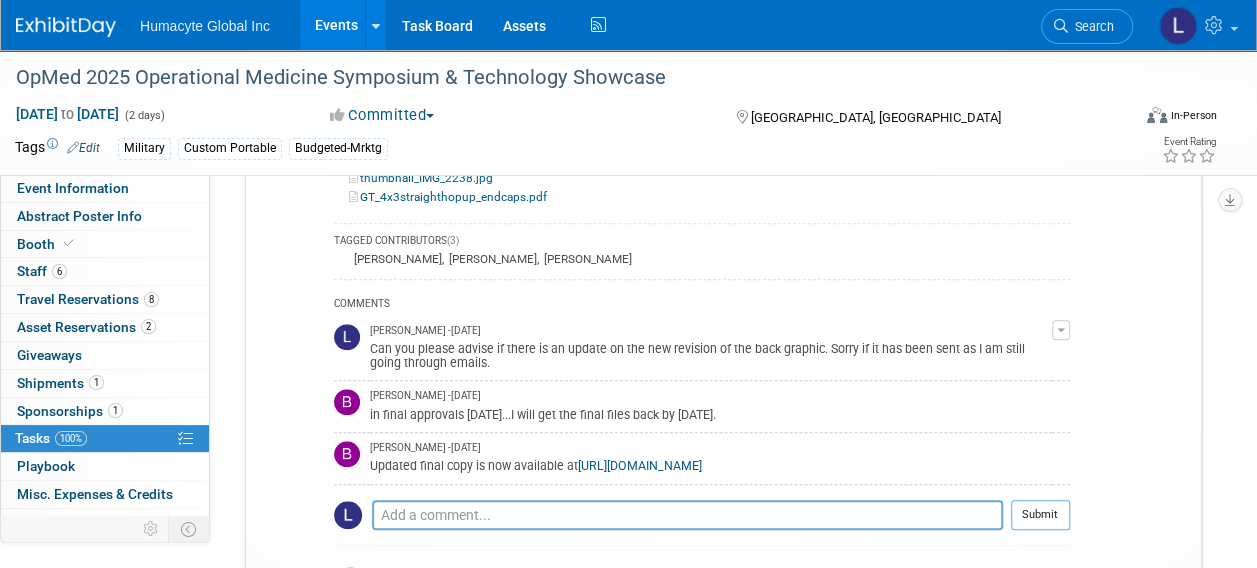 scroll, scrollTop: 824, scrollLeft: 0, axis: vertical 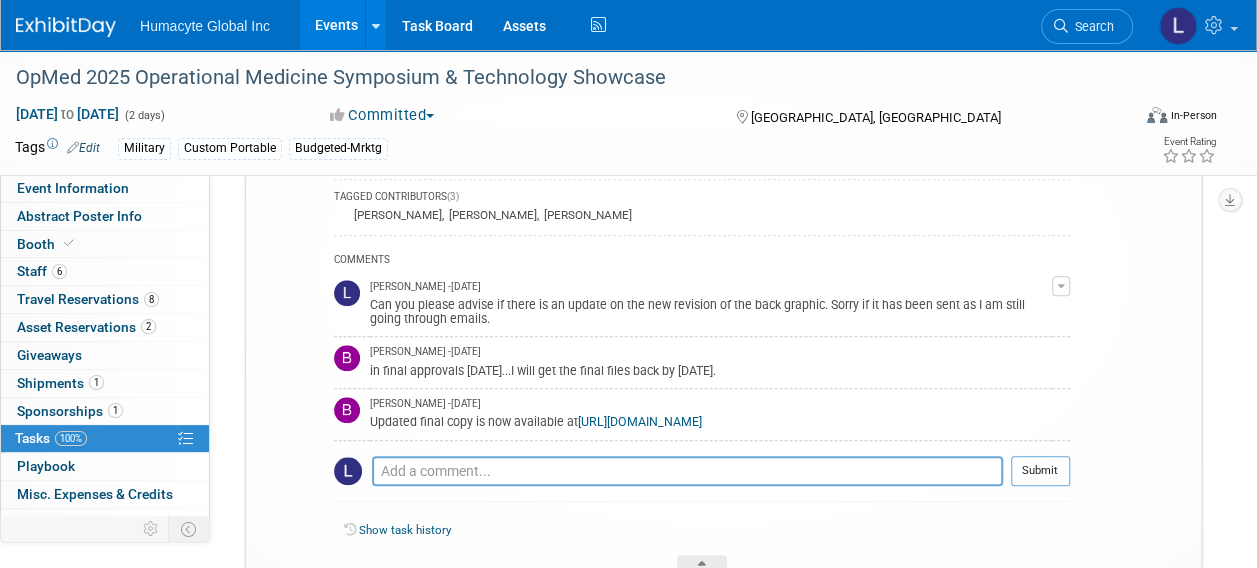 click on "https://spaces.hightail.com/space/8m14ZsKTnz" at bounding box center [640, 422] 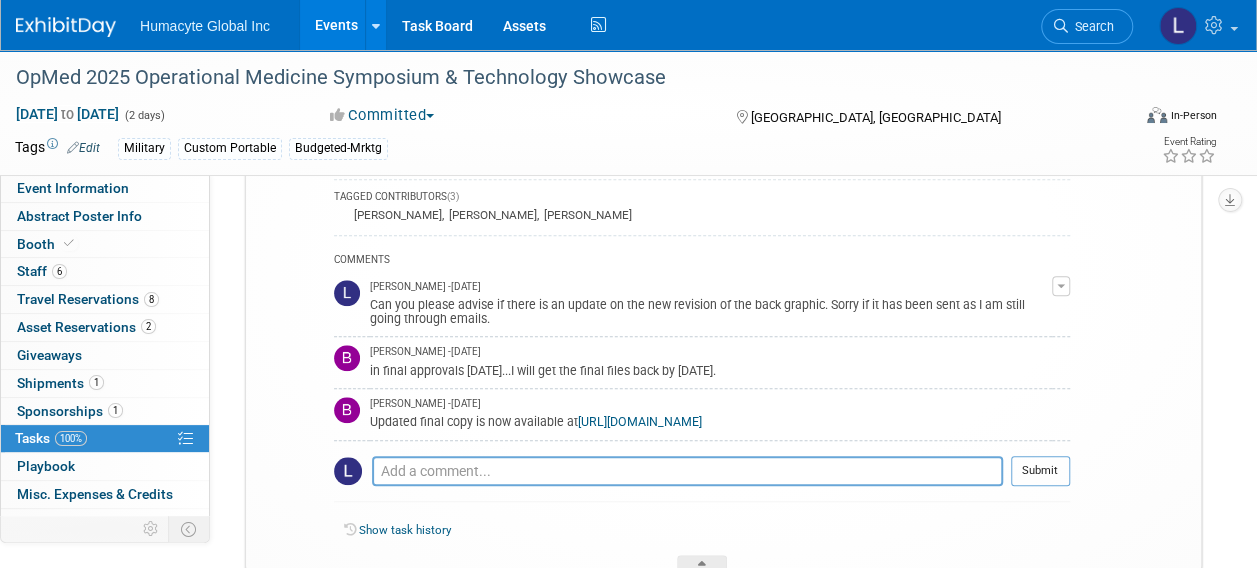 click on "Events" at bounding box center [336, 25] 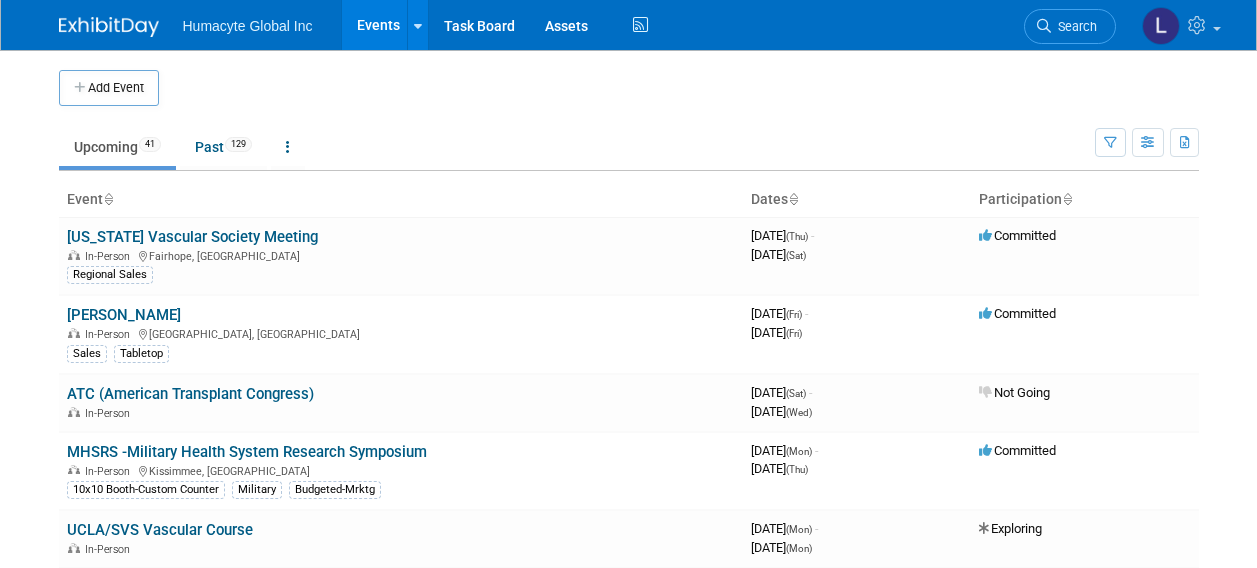scroll, scrollTop: 0, scrollLeft: 0, axis: both 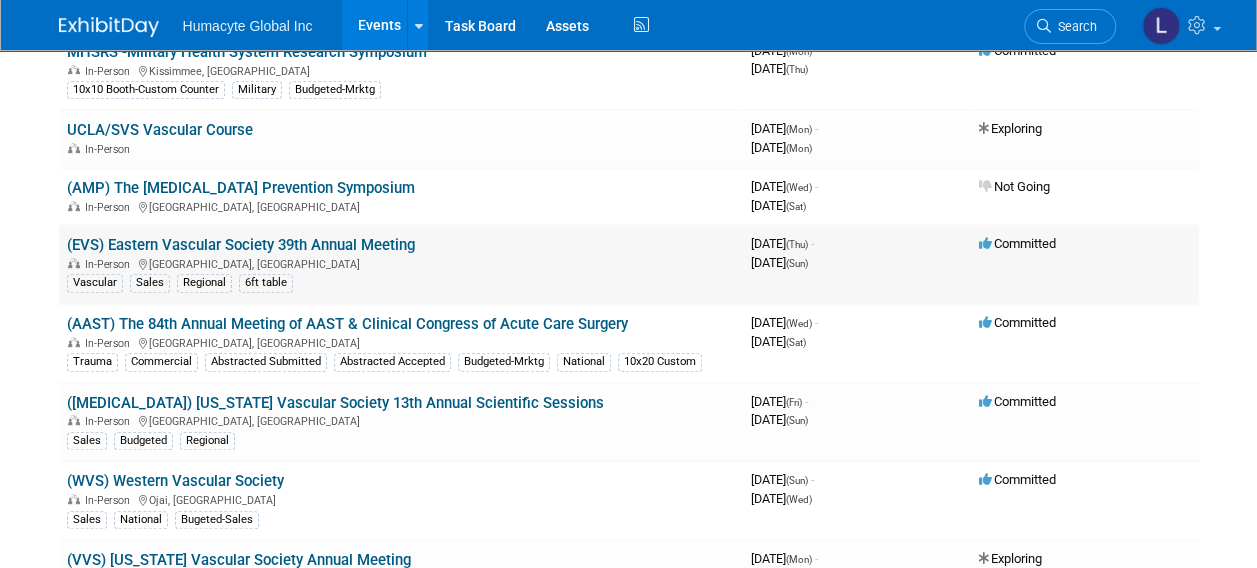 click on "(EVS) Eastern Vascular Society 39th Annual Meeting" at bounding box center [241, 245] 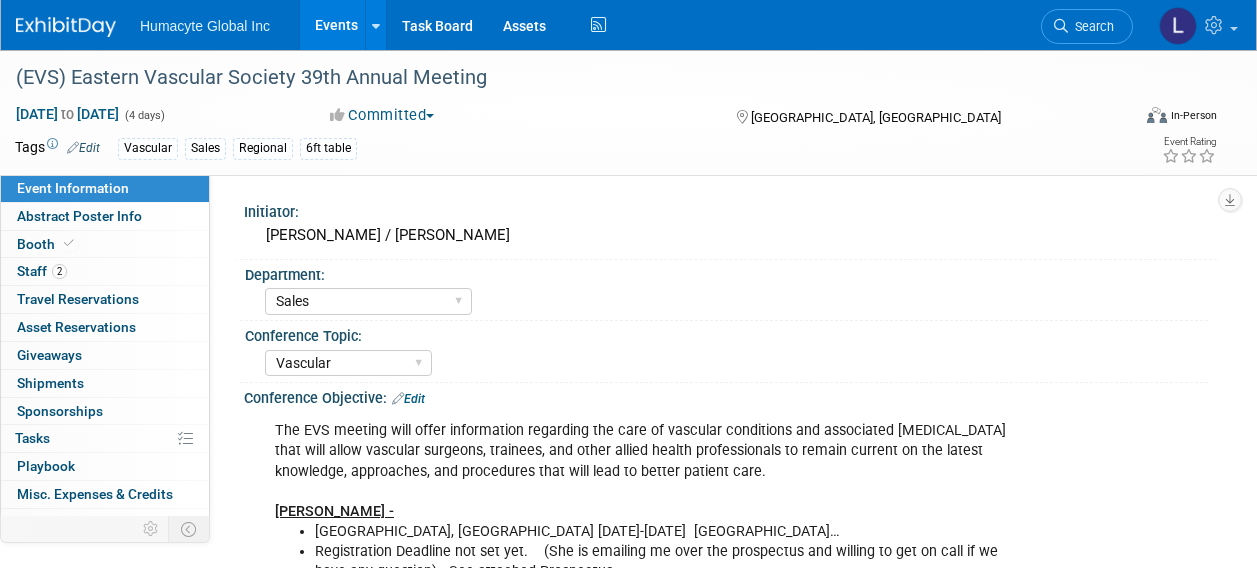 select on "Sales" 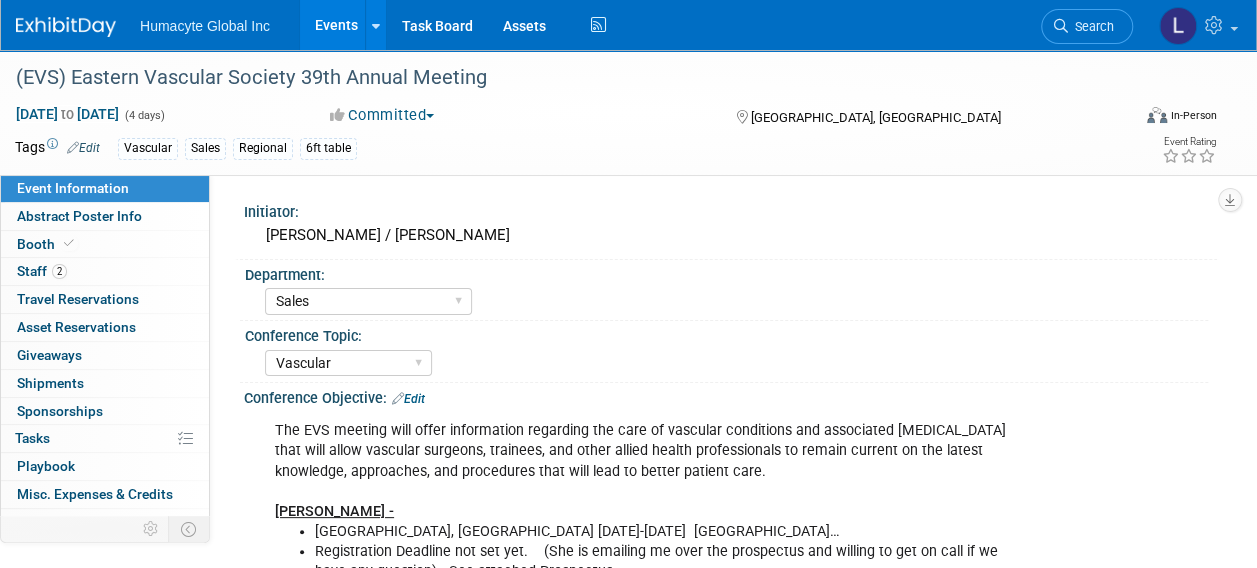 scroll, scrollTop: 0, scrollLeft: 0, axis: both 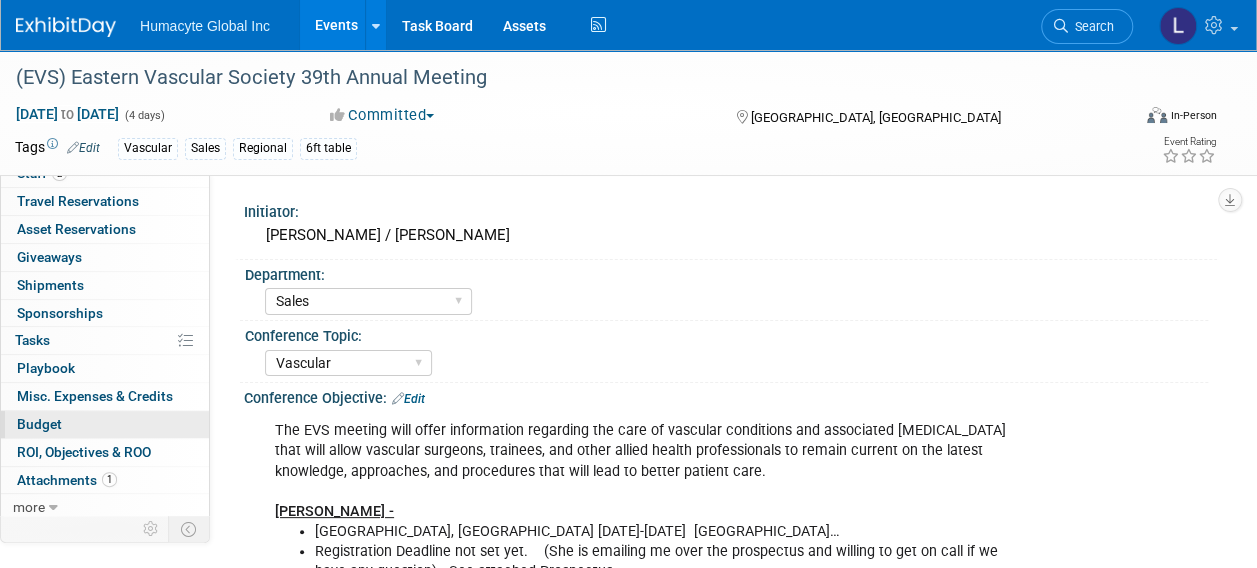 click on "Budget" at bounding box center [39, 424] 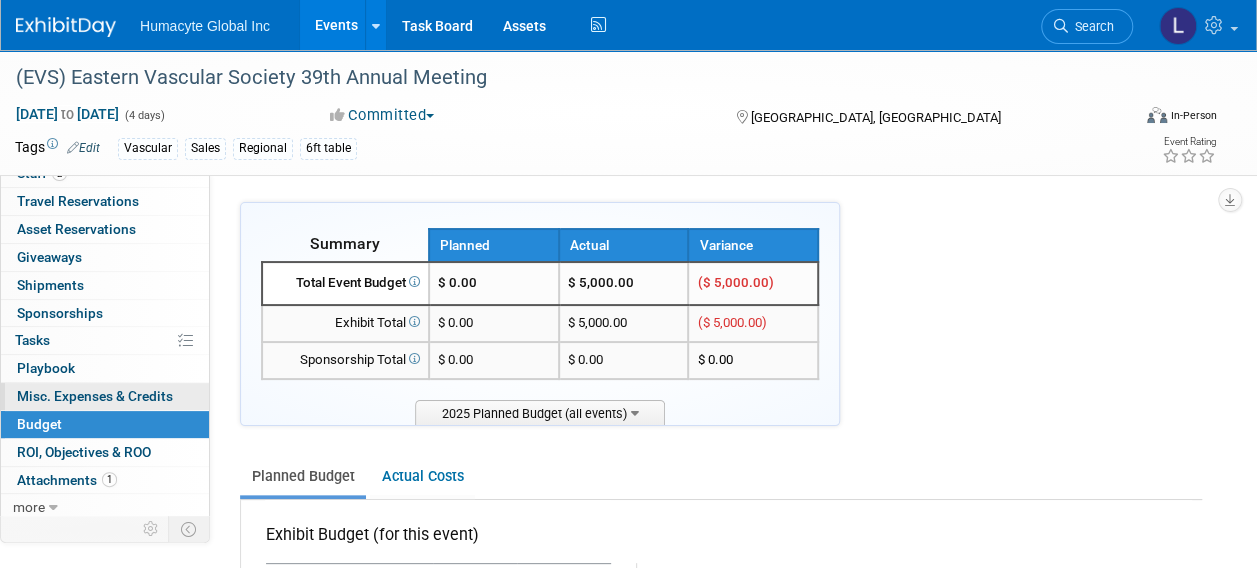 click on "Misc. Expenses & Credits 0" at bounding box center (95, 396) 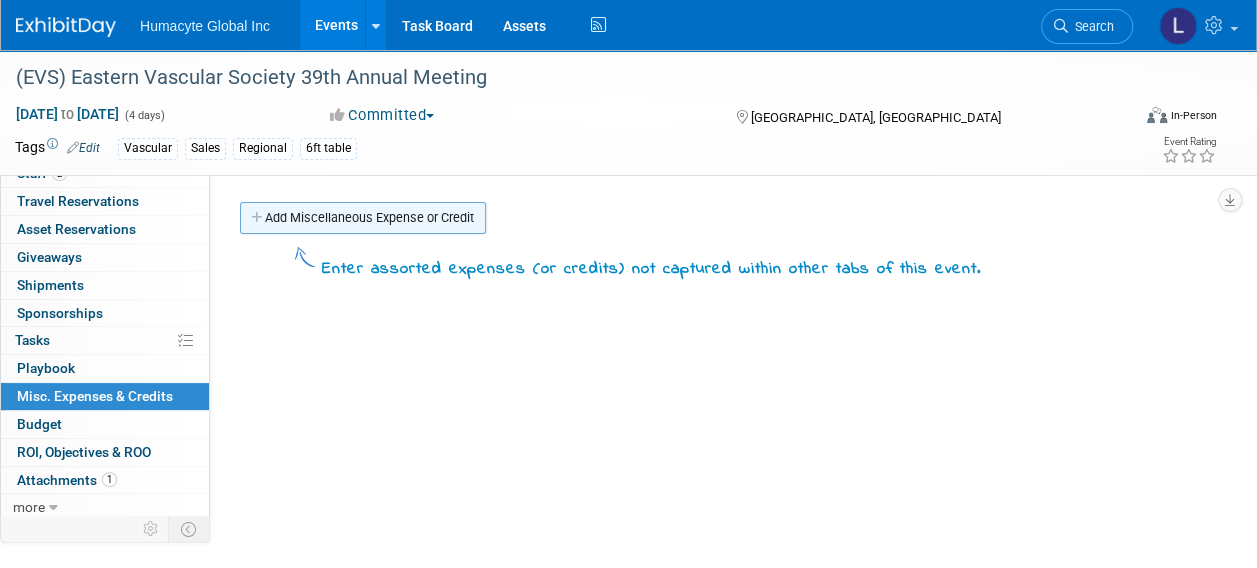 click on "Add Miscellaneous Expense or Credit" at bounding box center [363, 218] 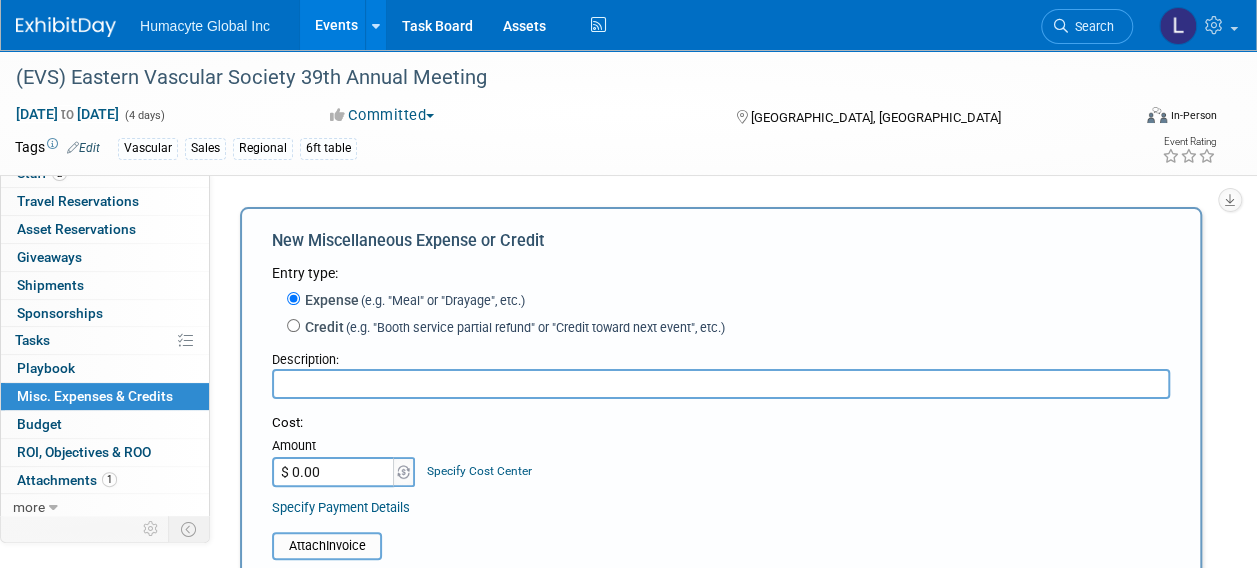scroll, scrollTop: 0, scrollLeft: 0, axis: both 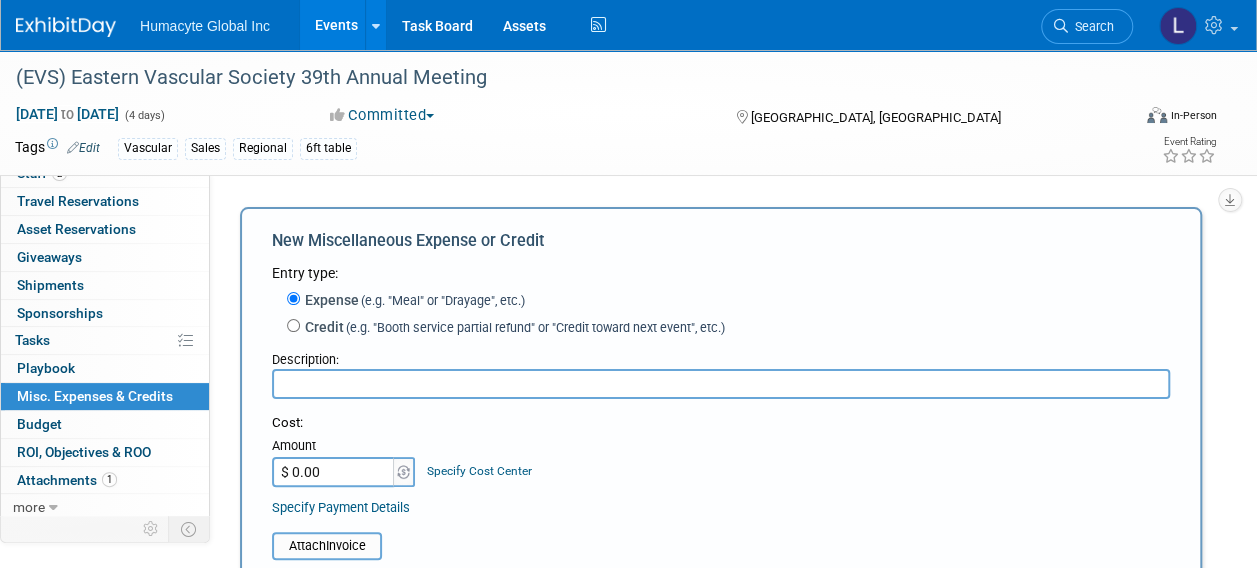 click at bounding box center [721, 384] 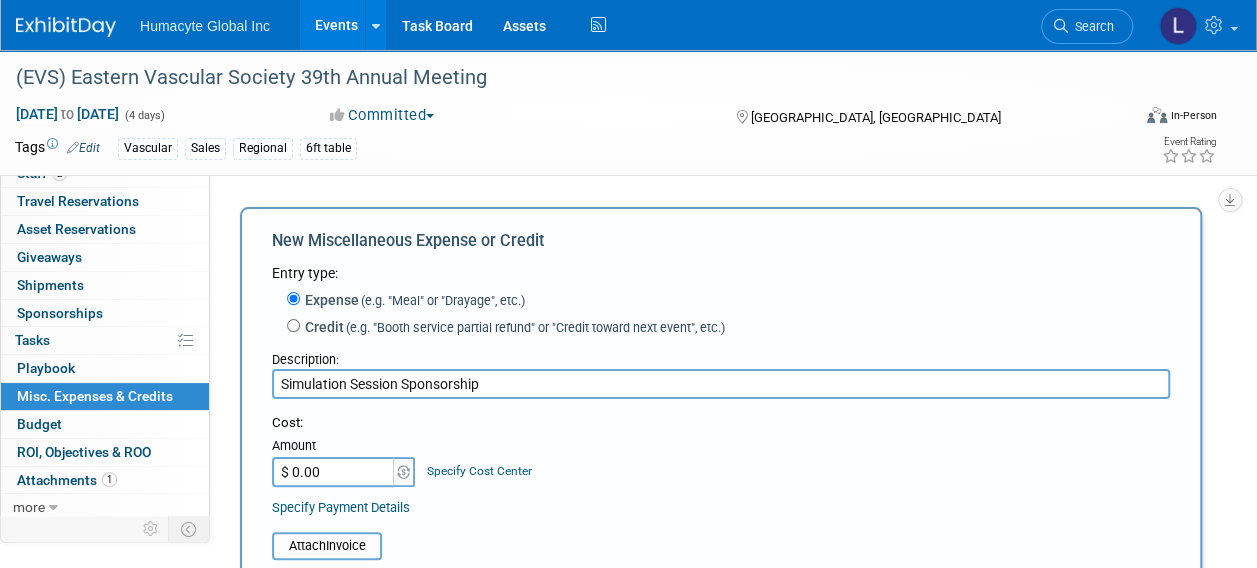type on "Simulation Session Sponsorship" 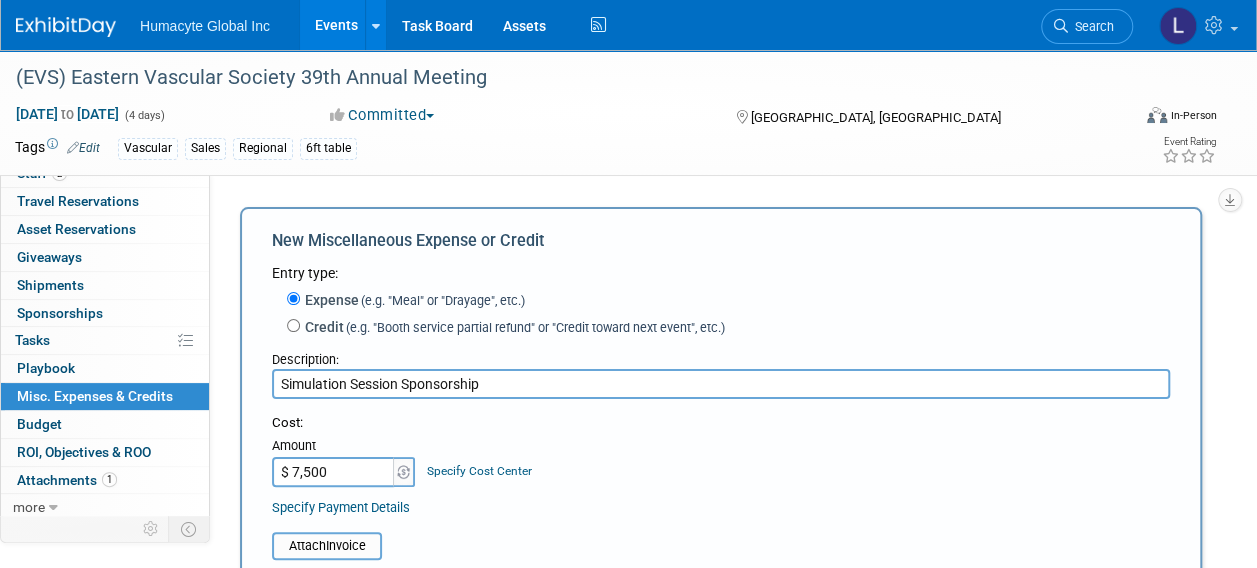 type on "$ 7,500.00" 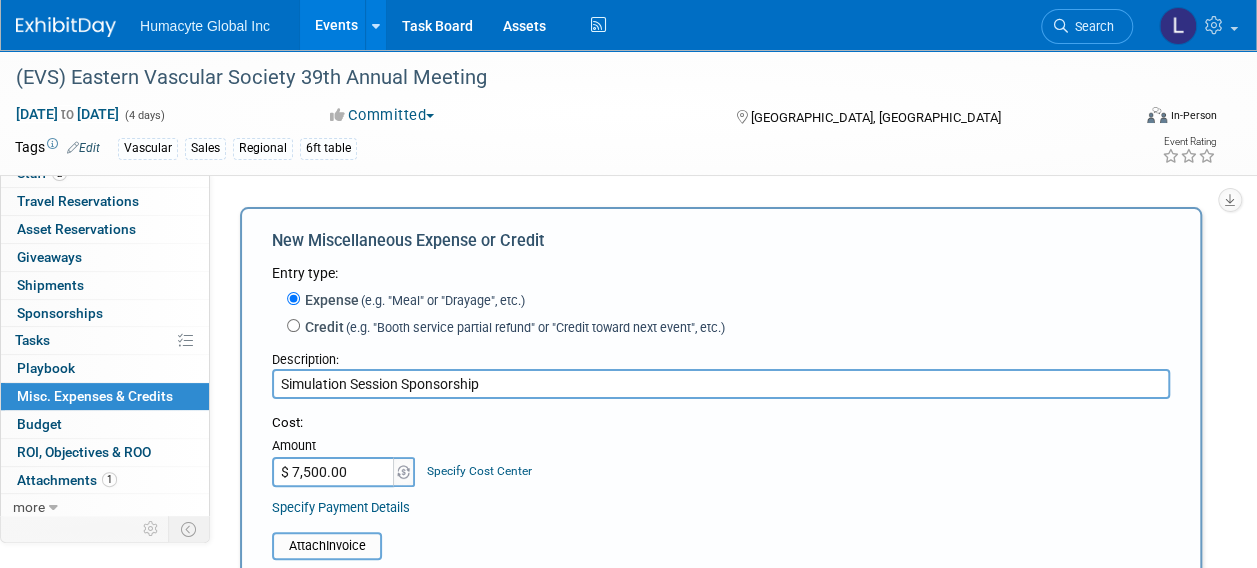 click on "Specify Cost Center" at bounding box center [479, 471] 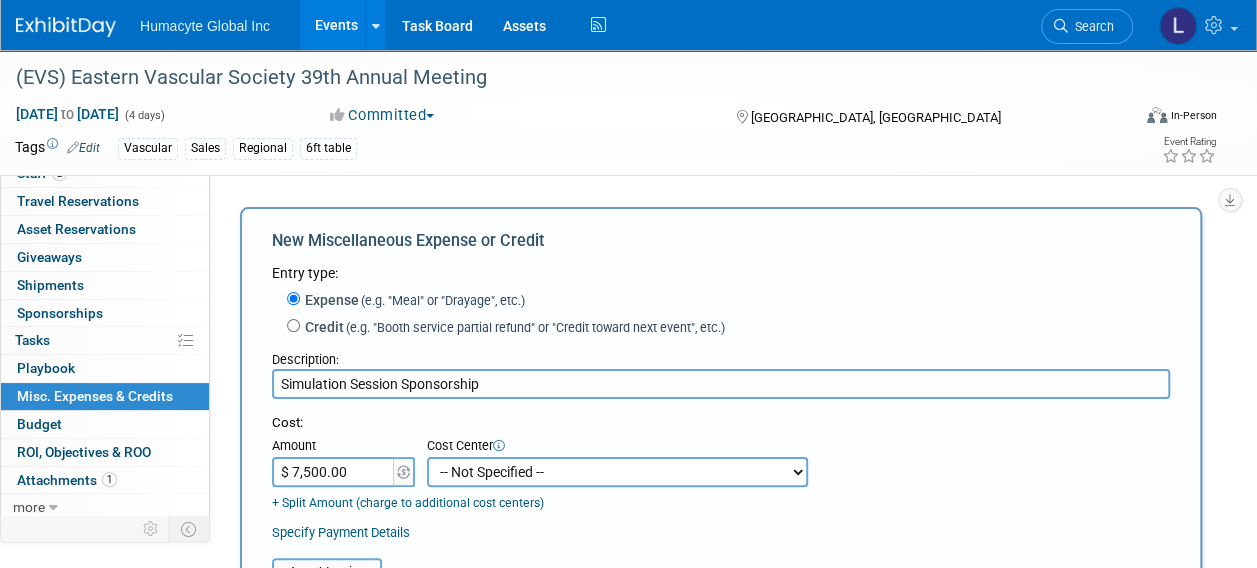 click on "-- Not Specified --
Dept 10 - Clinical
Dept 11 - Clinical Ops
Dept 12 - Medical Affairs
Dept 20 - Product Development
Dept 21 - QC Assay Lab
Dept 22 - Process Development
Dept 23 - New Product Development
Dept 24 - Scientific Program Management
Dept 25 - Discovery
Dept 26 - BioMaterials
Dept 30 - General & Administrative
Dept 31 - Finance
Dept 32 - Human Resources
Dept 40 - Manufacturing
Dept 41 - Bioprocessing
Dept 42 - MSAT
Dept 43 - Logistics
Dept 44 - Automation
Dept 45 - Allosource Dept 46 - Tissue" at bounding box center (617, 472) 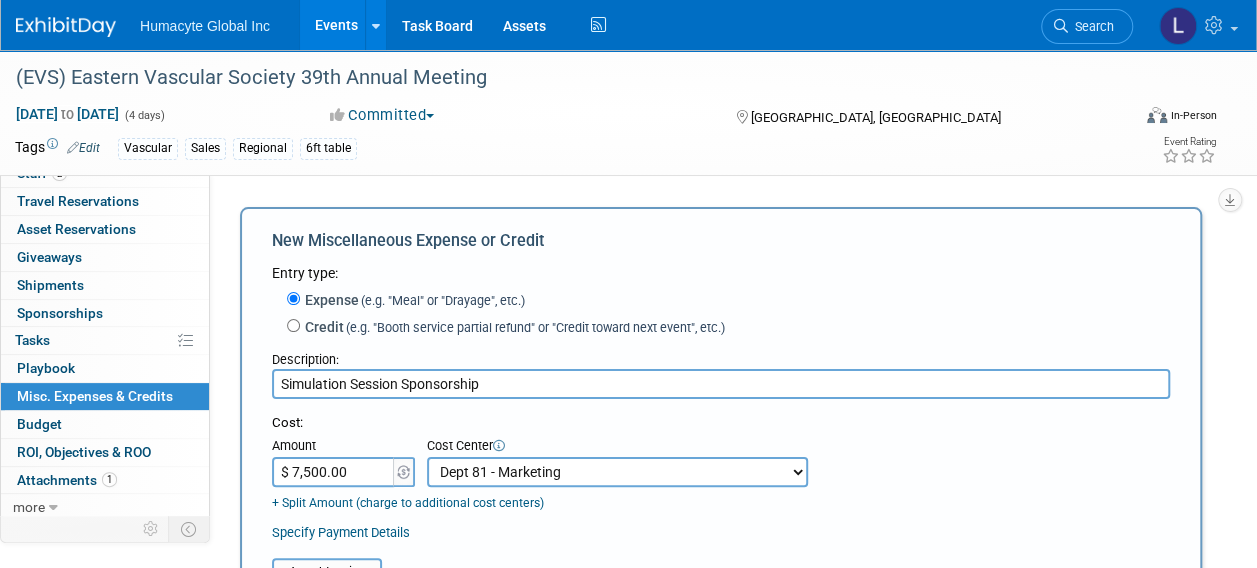 click on "-- Not Specified --
Dept 10 - Clinical
Dept 11 - Clinical Ops
Dept 12 - Medical Affairs
Dept 20 - Product Development
Dept 21 - QC Assay Lab
Dept 22 - Process Development
Dept 23 - New Product Development
Dept 24 - Scientific Program Management
Dept 25 - Discovery
Dept 26 - BioMaterials
Dept 30 - General & Administrative
Dept 31 - Finance
Dept 32 - Human Resources
Dept 40 - Manufacturing
Dept 41 - Bioprocessing
Dept 42 - MSAT
Dept 43 - Logistics
Dept 44 - Automation
Dept 45 - Allosource Dept 46 - Tissue" at bounding box center [617, 472] 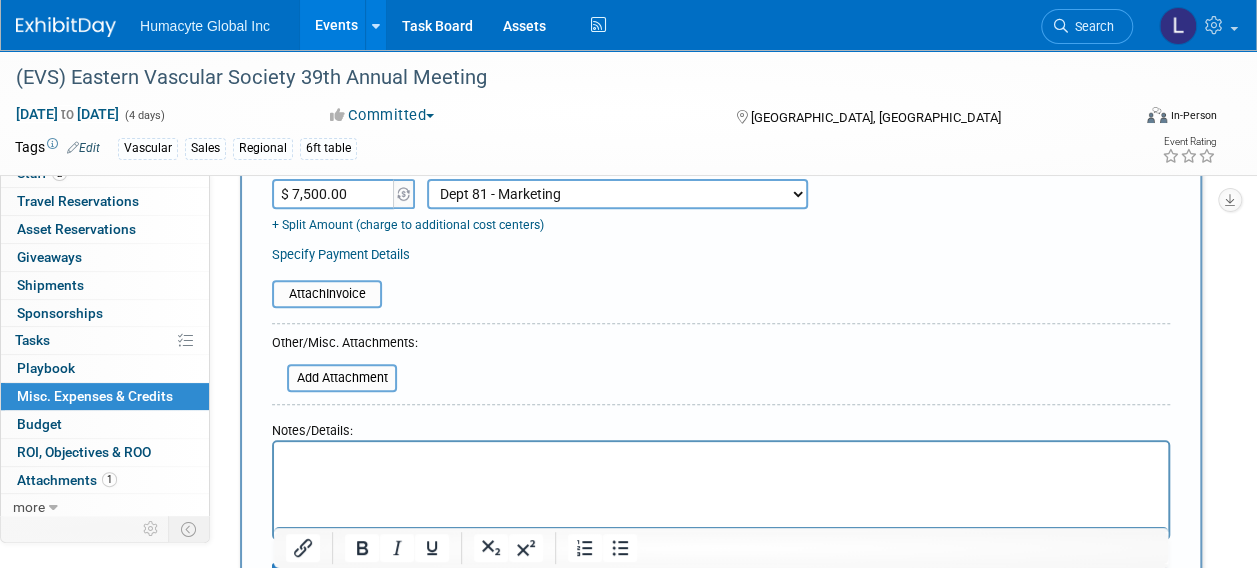 scroll, scrollTop: 300, scrollLeft: 0, axis: vertical 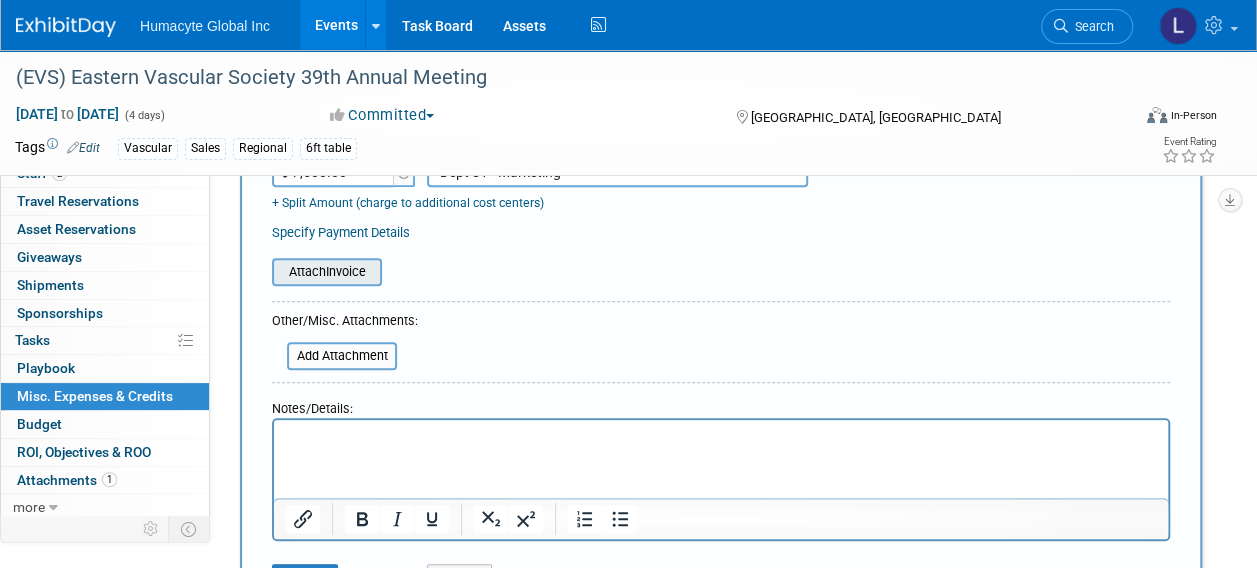 click at bounding box center [261, 272] 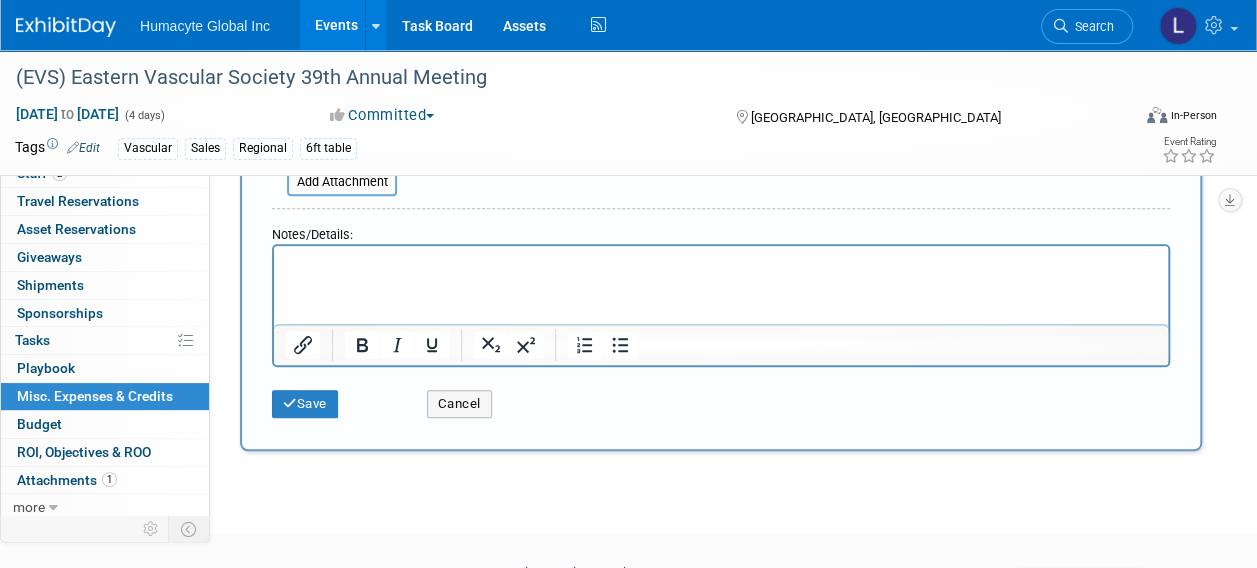 scroll, scrollTop: 500, scrollLeft: 0, axis: vertical 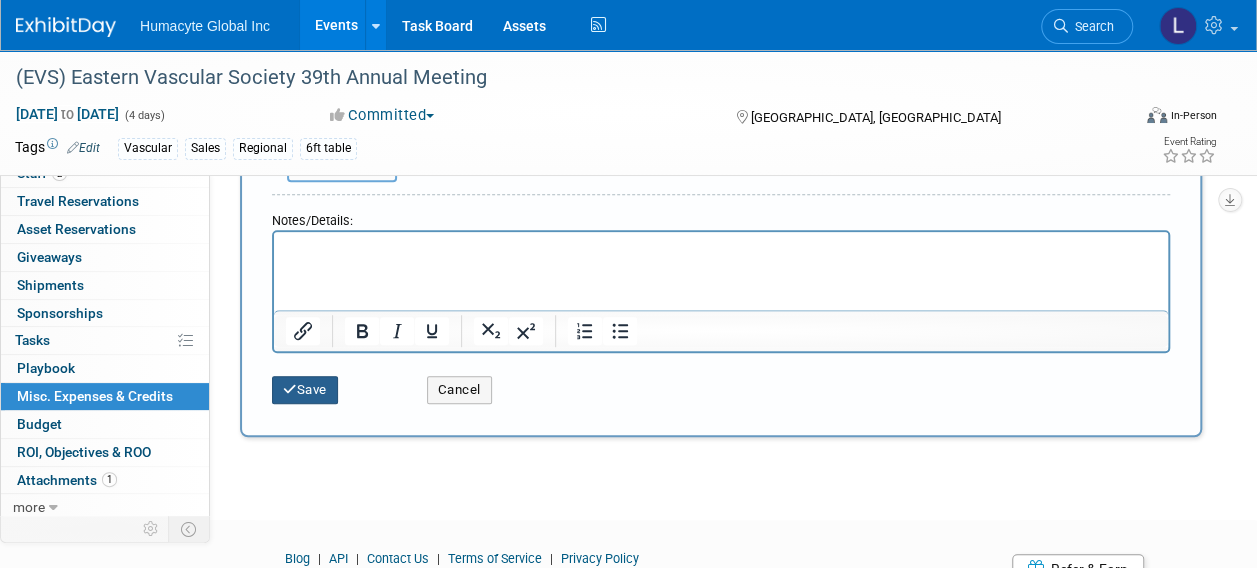 click on "Save" at bounding box center (305, 390) 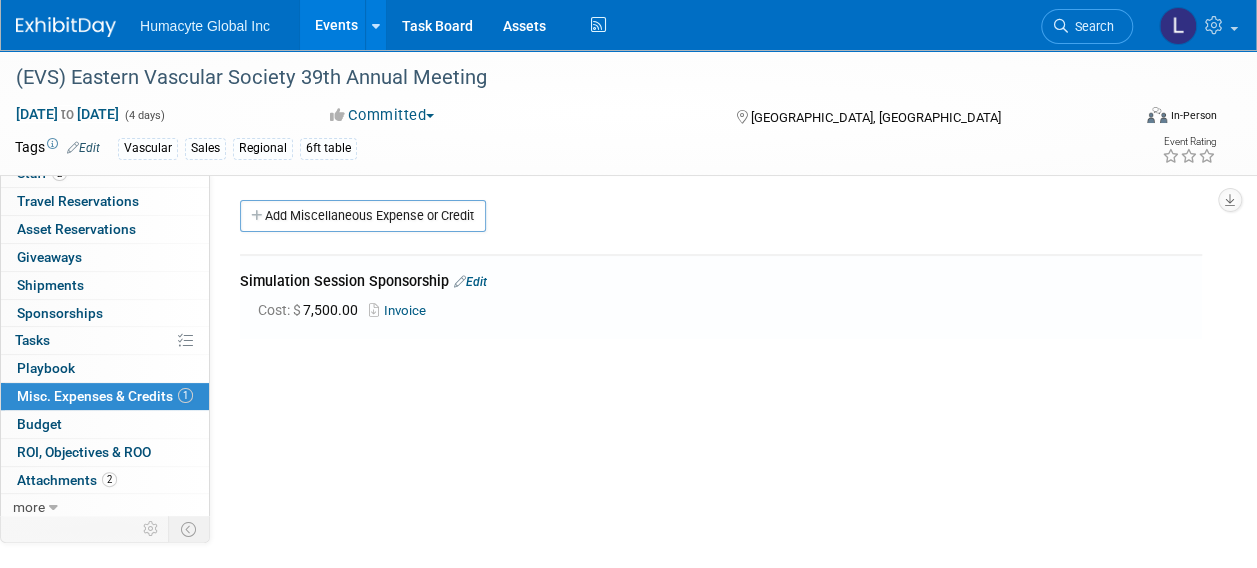 scroll, scrollTop: 0, scrollLeft: 0, axis: both 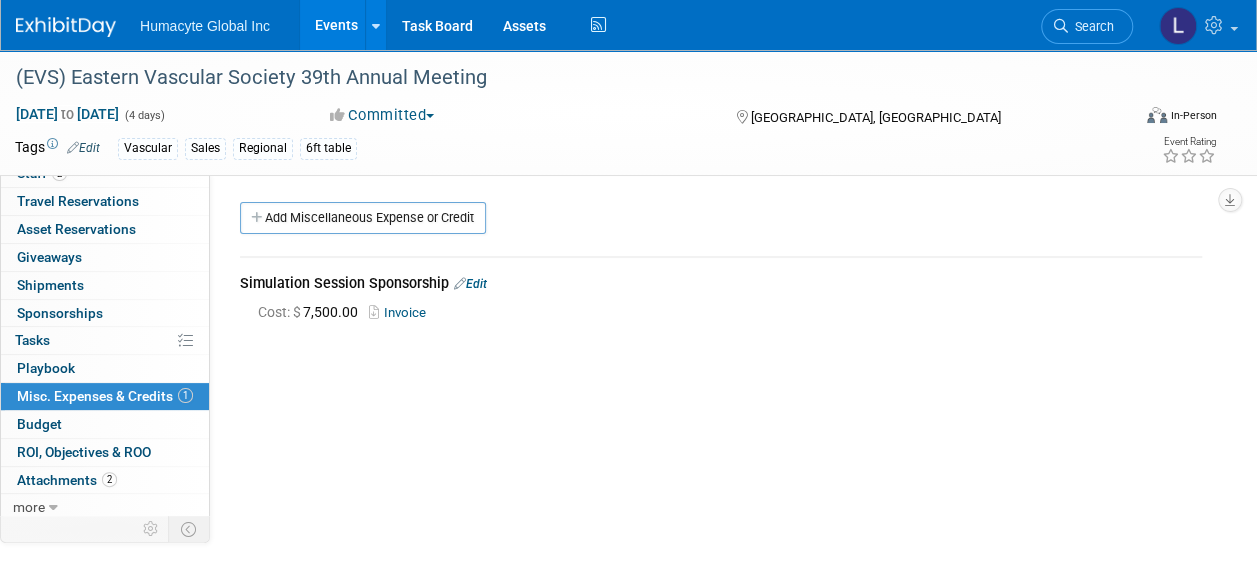 click on "Events" at bounding box center (336, 25) 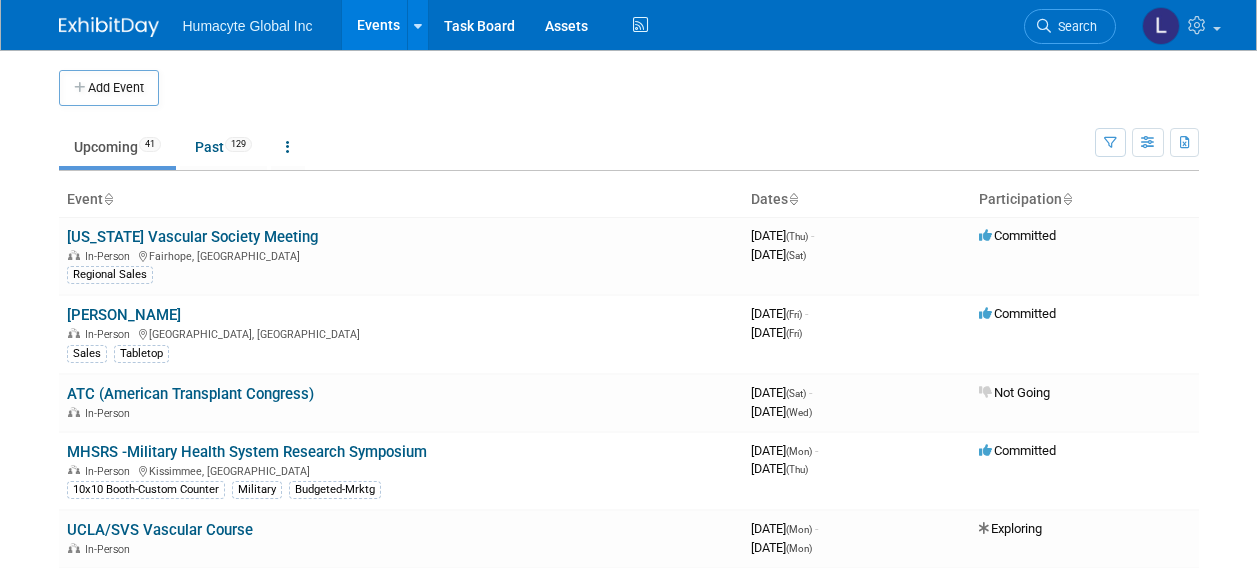 scroll, scrollTop: 0, scrollLeft: 0, axis: both 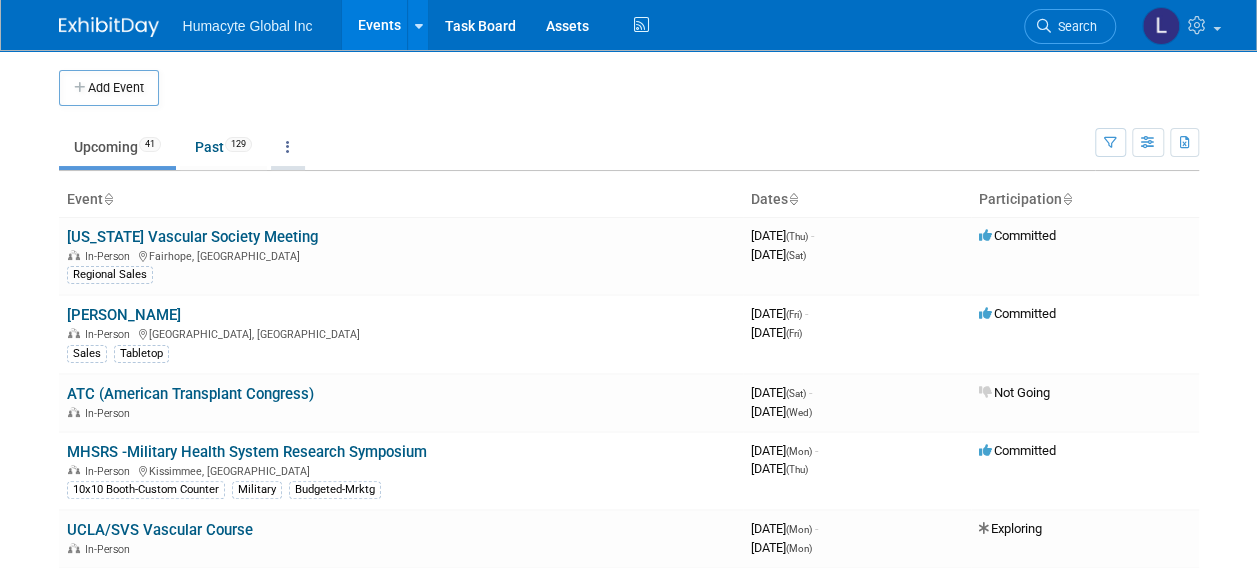 click at bounding box center [288, 147] 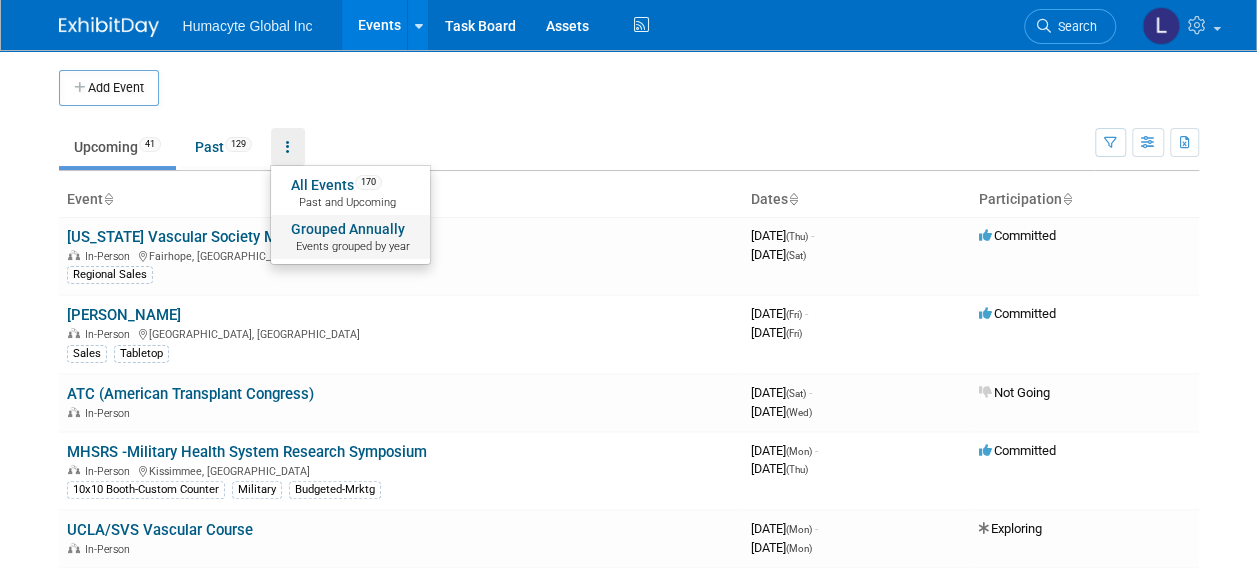 click on "Events grouped by year" at bounding box center (350, 247) 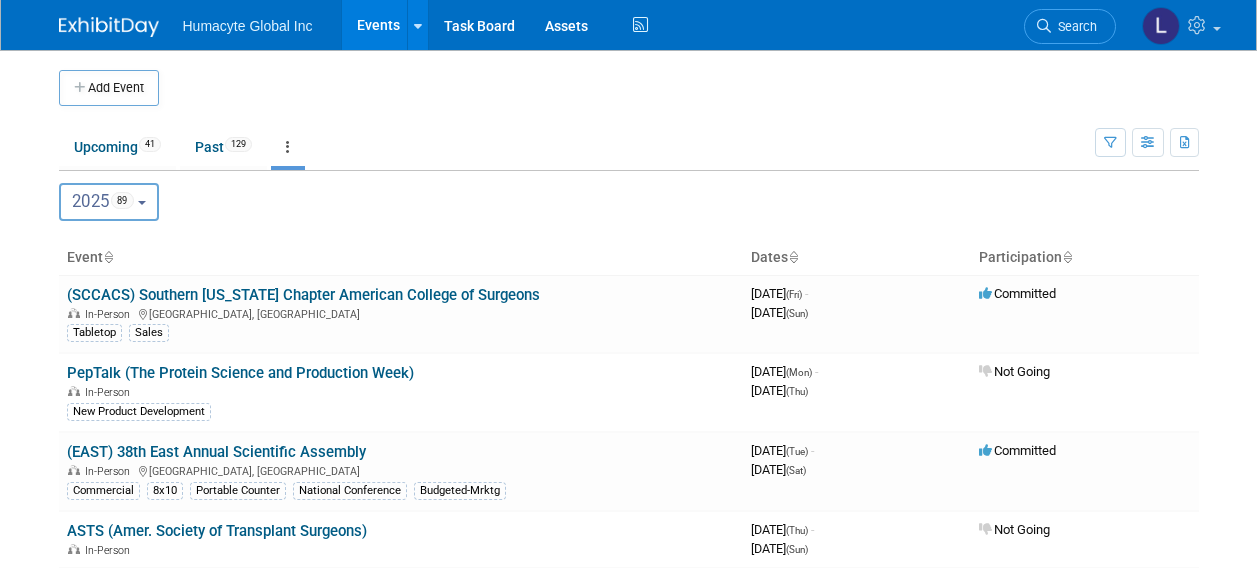 scroll, scrollTop: 0, scrollLeft: 0, axis: both 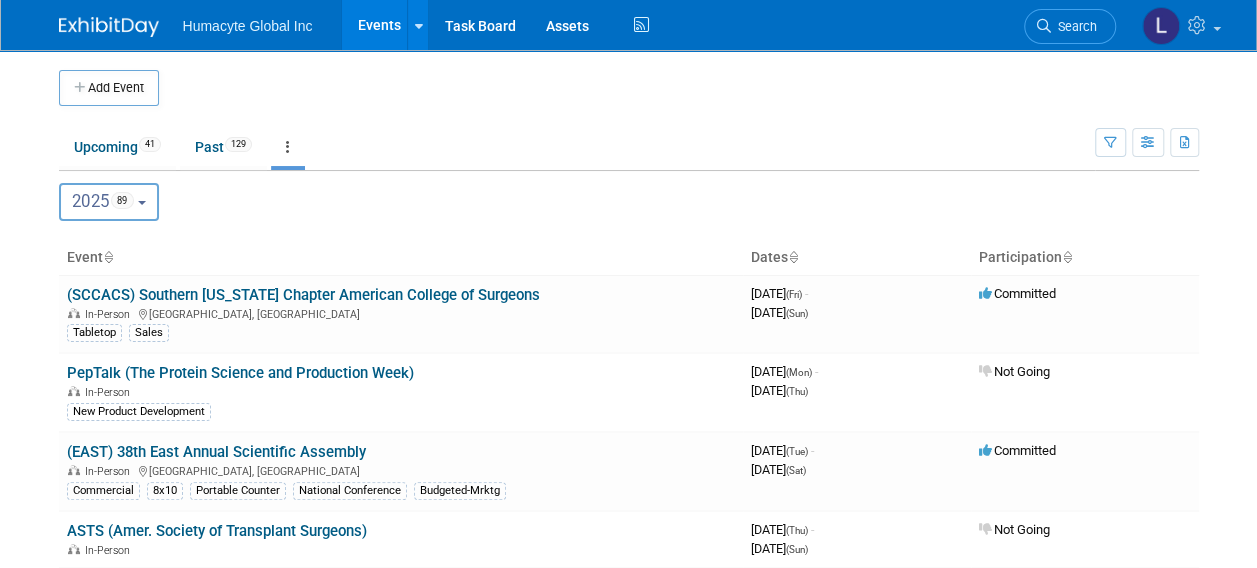 click on "2025  89" at bounding box center [109, 202] 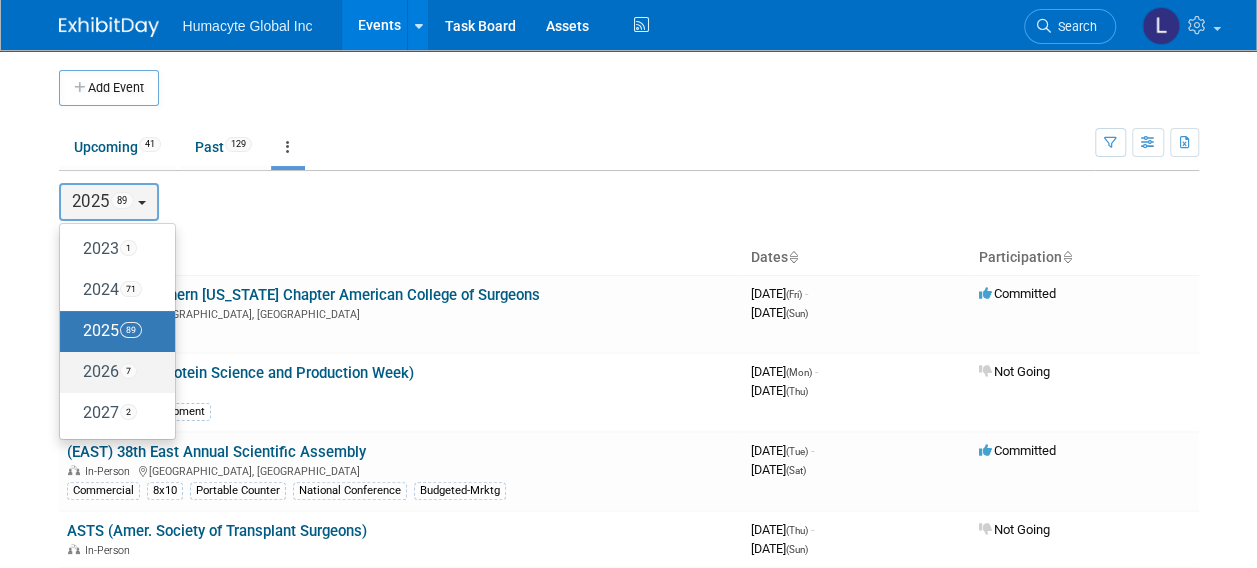 click on "2026  7" at bounding box center [112, 372] 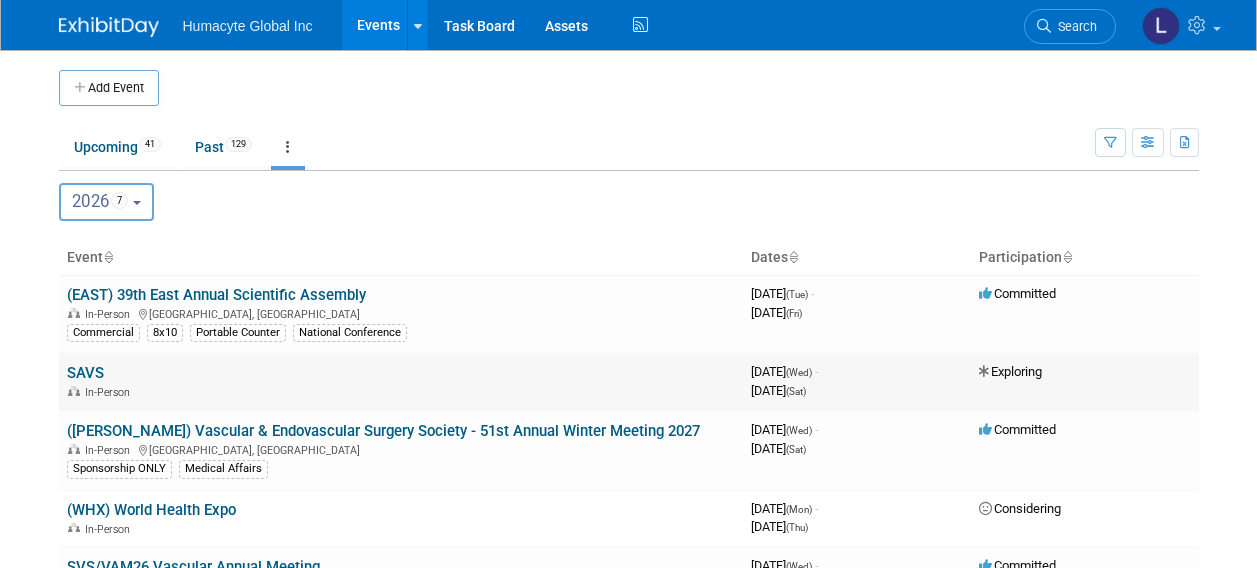 scroll, scrollTop: 0, scrollLeft: 0, axis: both 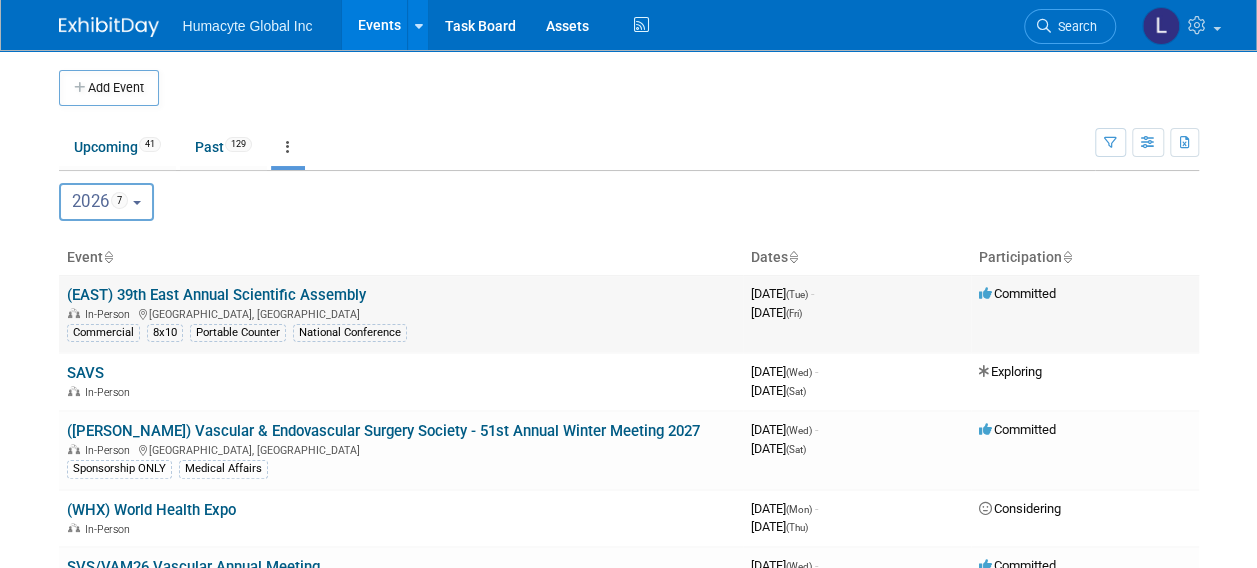 click on "(EAST) 39th East Annual Scientific Assembly
In-Person
[GEOGRAPHIC_DATA], [GEOGRAPHIC_DATA]
Commercial
8x10
Portable Counter
National Conference" at bounding box center (401, 314) 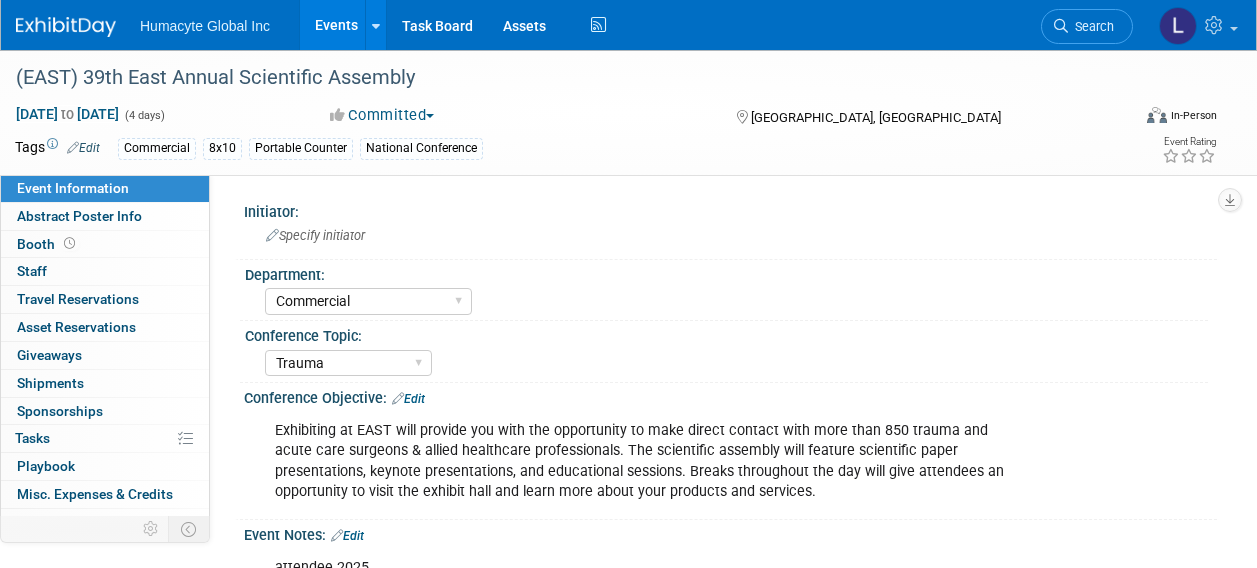 select on "Commercial" 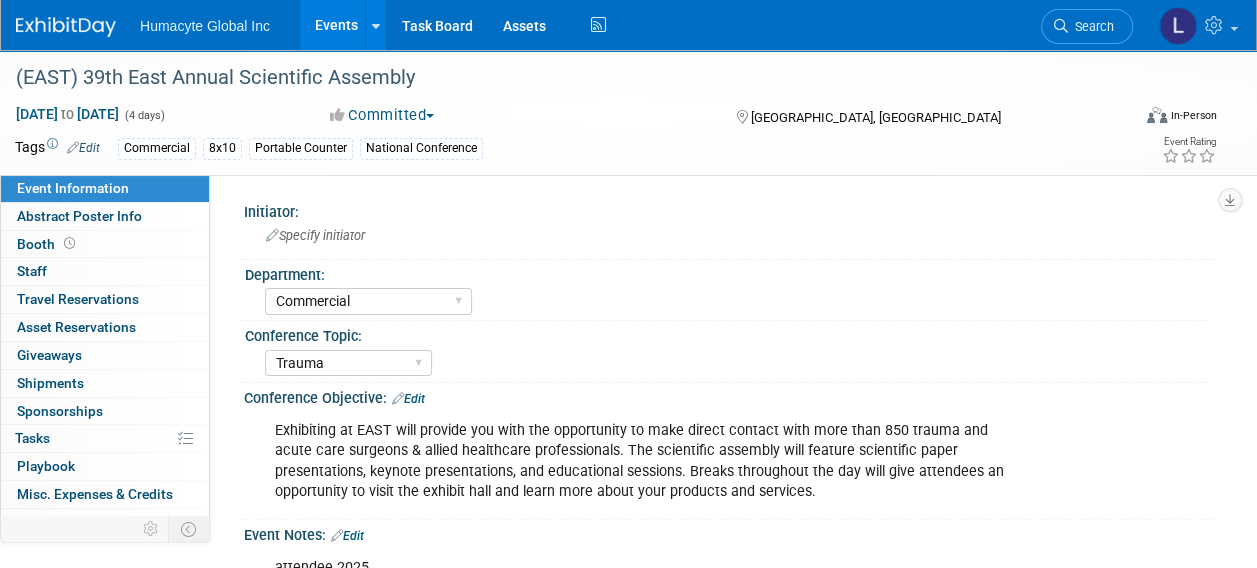 scroll, scrollTop: 0, scrollLeft: 0, axis: both 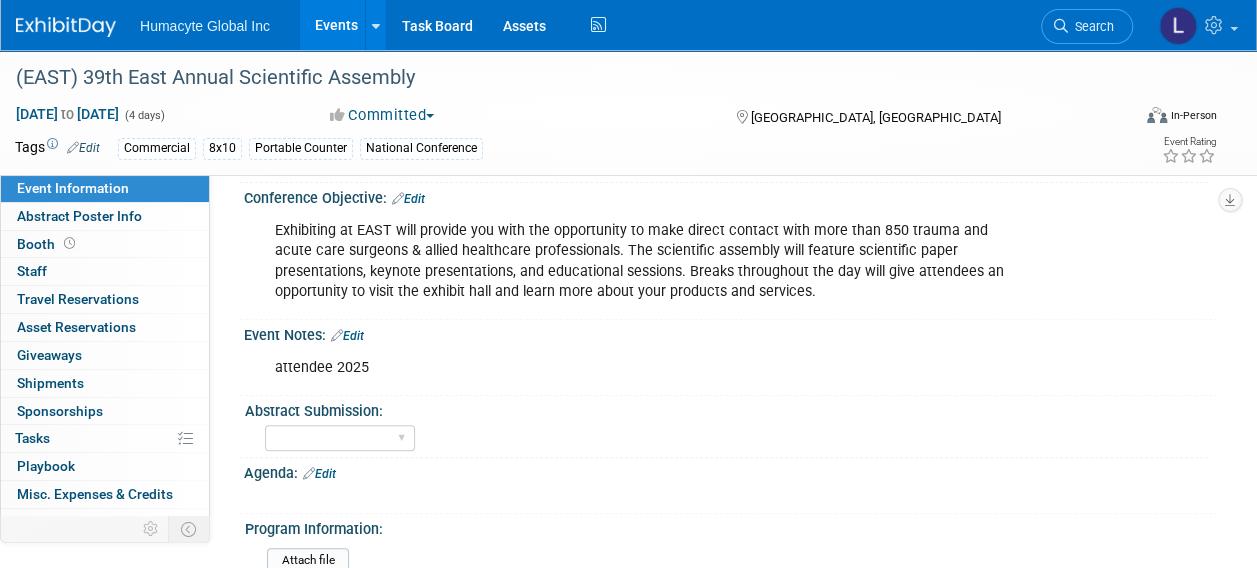 click on "[DATE]  to  [DATE]" at bounding box center [67, 114] 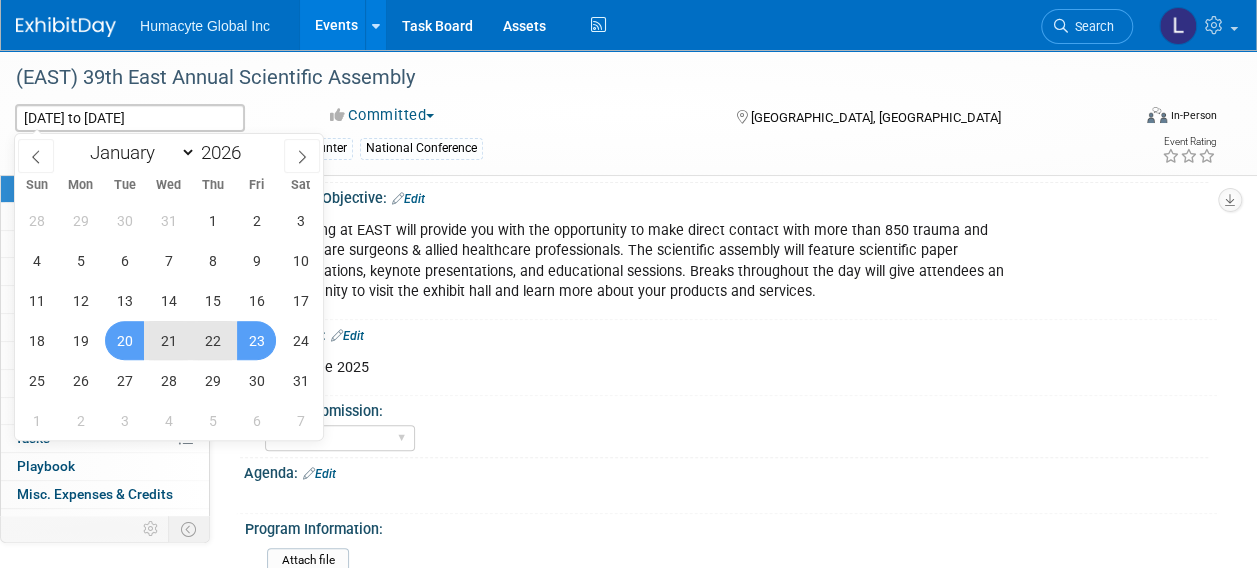 click on "21" at bounding box center [168, 340] 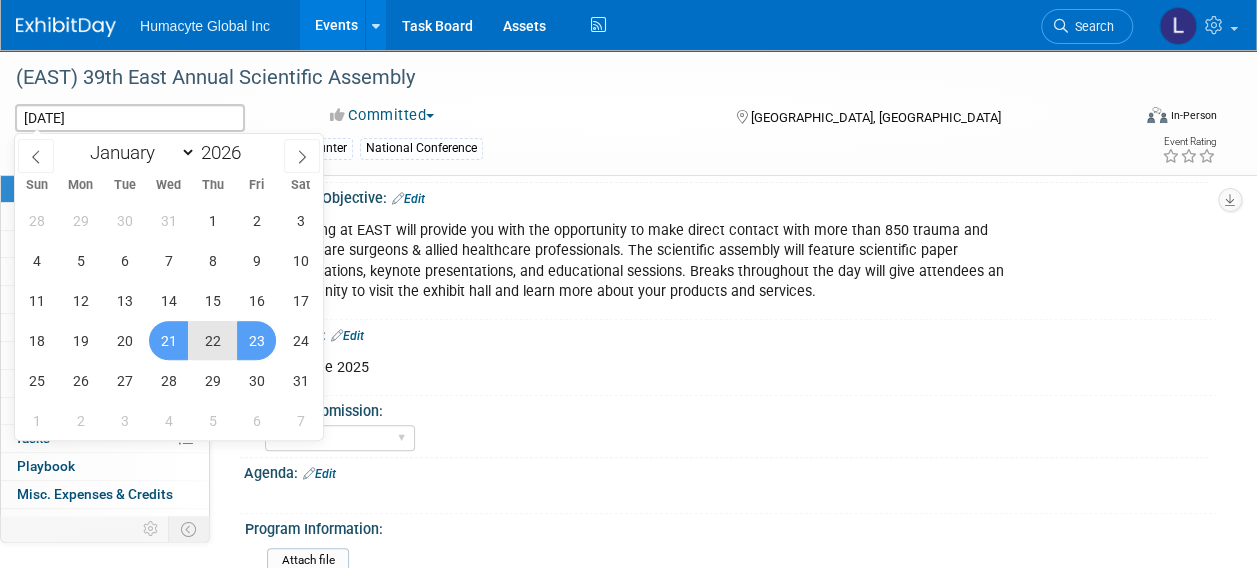 click on "23" at bounding box center (256, 340) 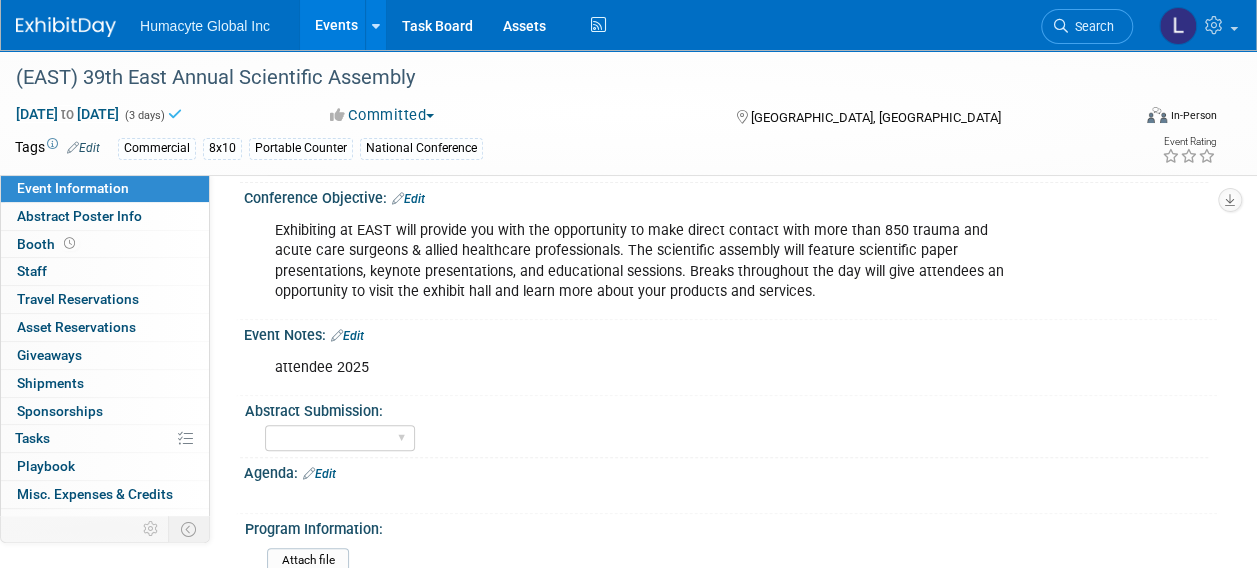 click on "attendee 2025
X" at bounding box center (728, 348) 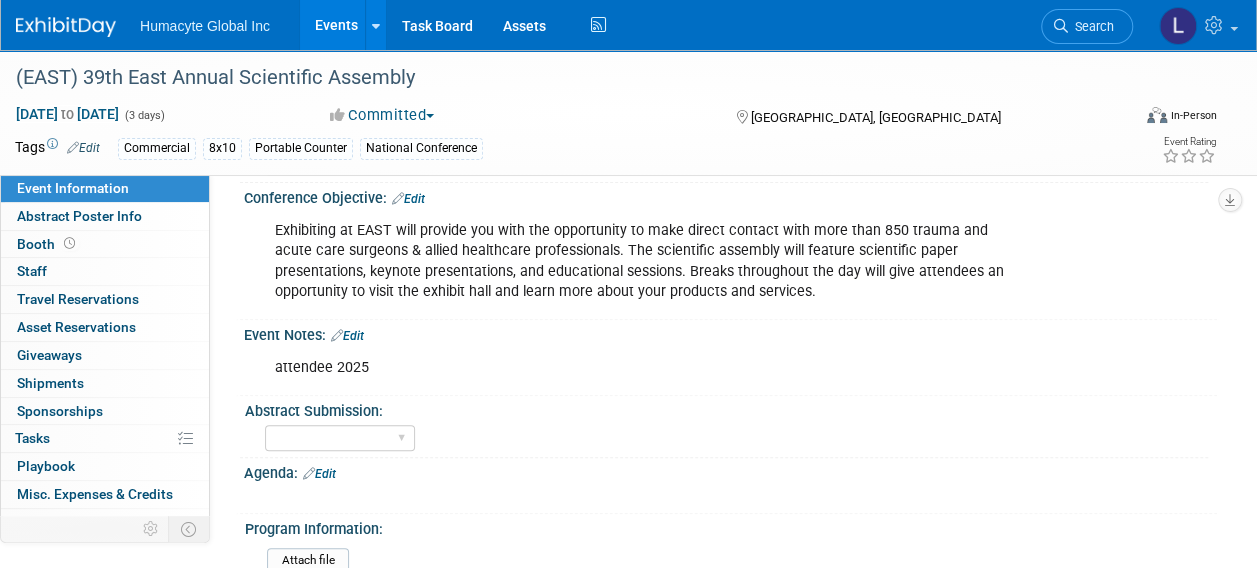 click on "Exhibiting at EAST will provide you with the opportunity to make direct contact with more than 850 trauma and acute care surgeons & allied healthcare professionals. The scientific assembly will feature scientific paper presentations, keynote presentations, and educational sessions. Breaks throughout the day will give attendees an opportunity to visit the exhibit hall and learn more about your products and services." at bounding box center [642, 261] 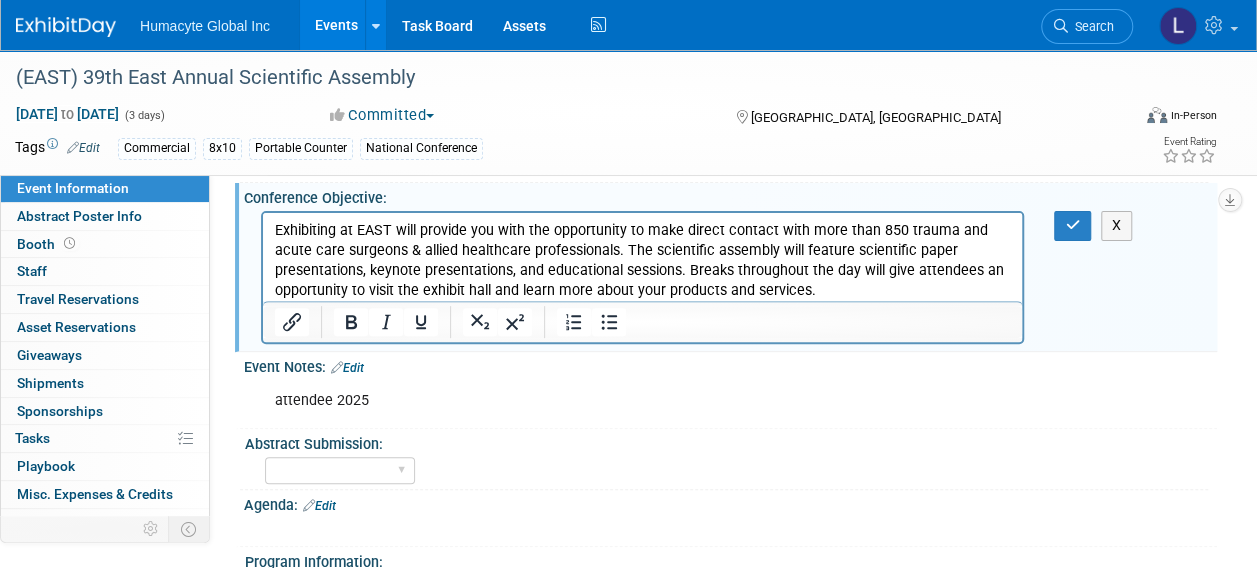scroll, scrollTop: 0, scrollLeft: 0, axis: both 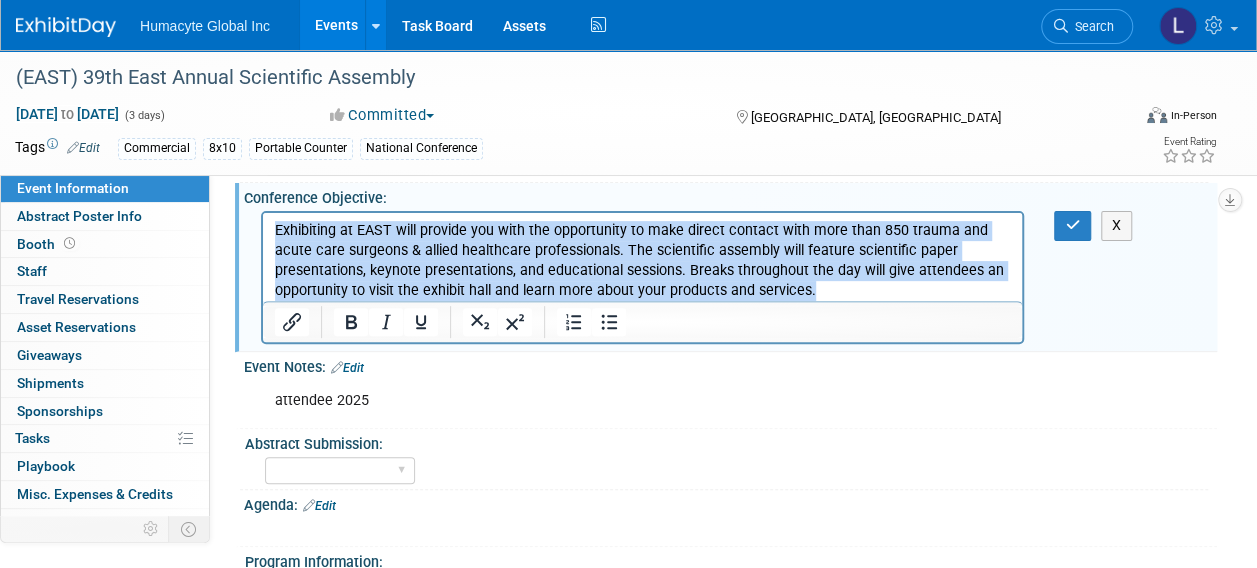 drag, startPoint x: 818, startPoint y: 292, endPoint x: 500, endPoint y: 392, distance: 333.35266 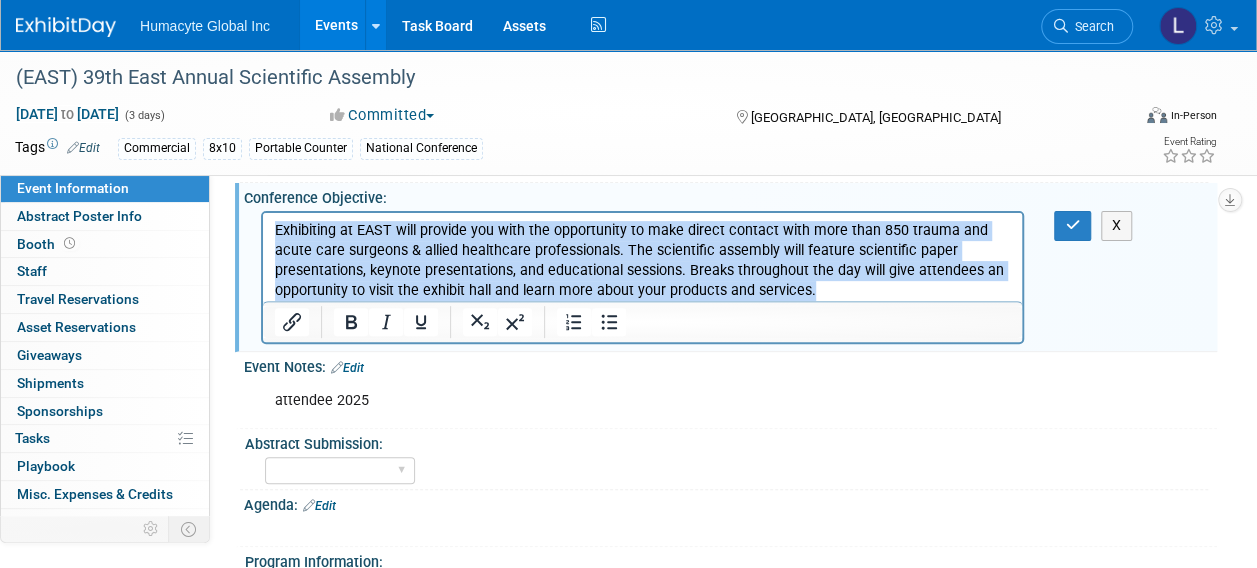 type 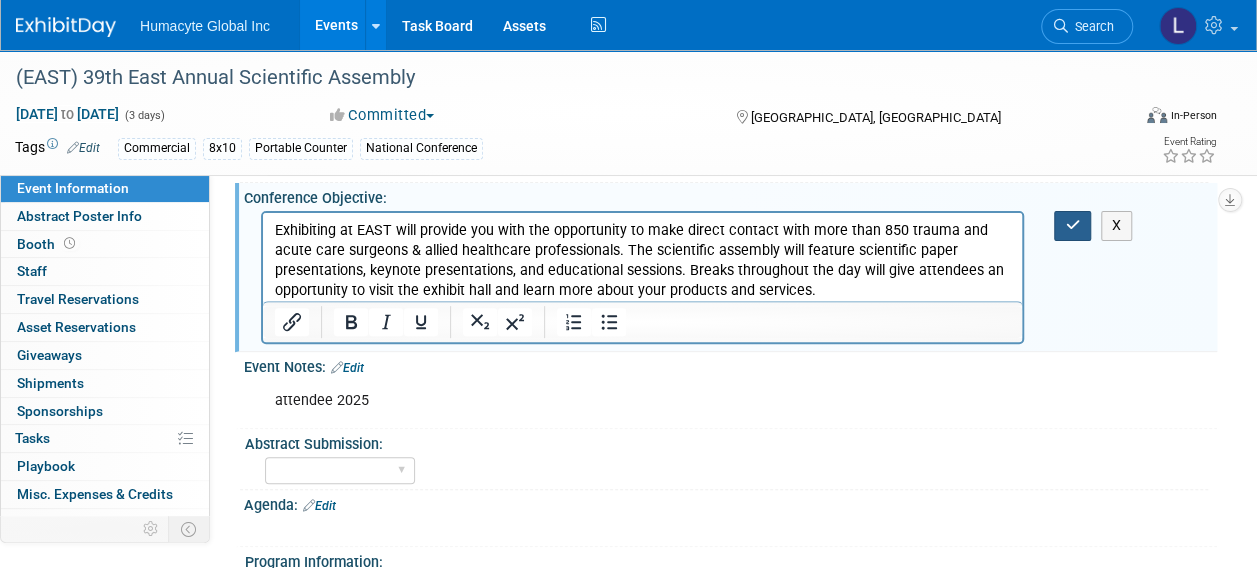 click at bounding box center [1072, 225] 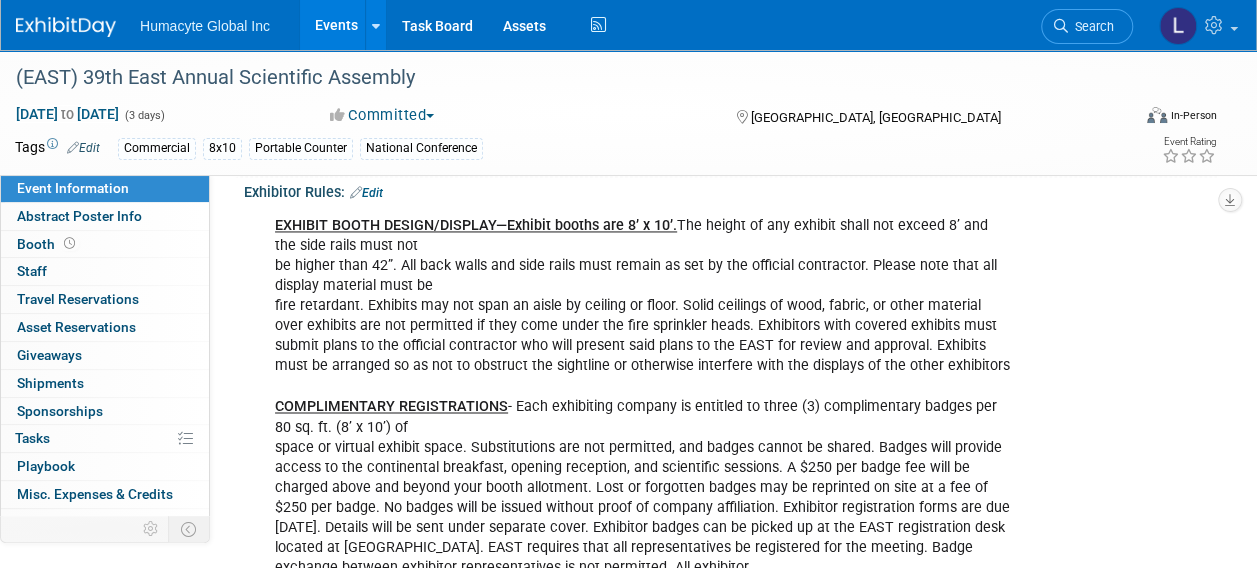 scroll, scrollTop: 1500, scrollLeft: 0, axis: vertical 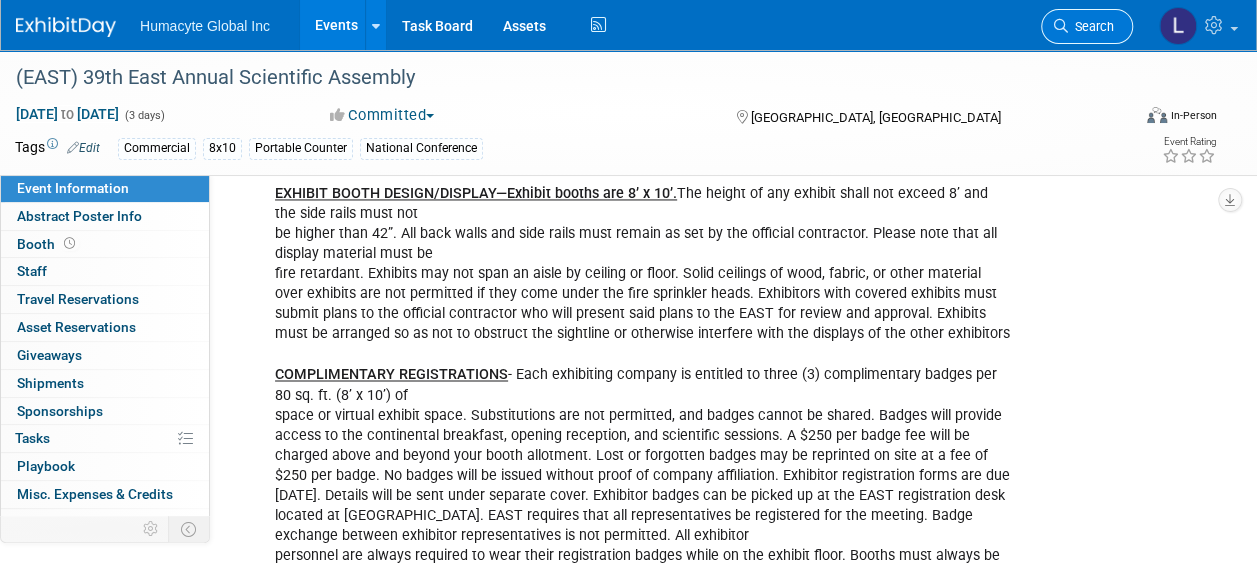 click on "Search" at bounding box center (1091, 26) 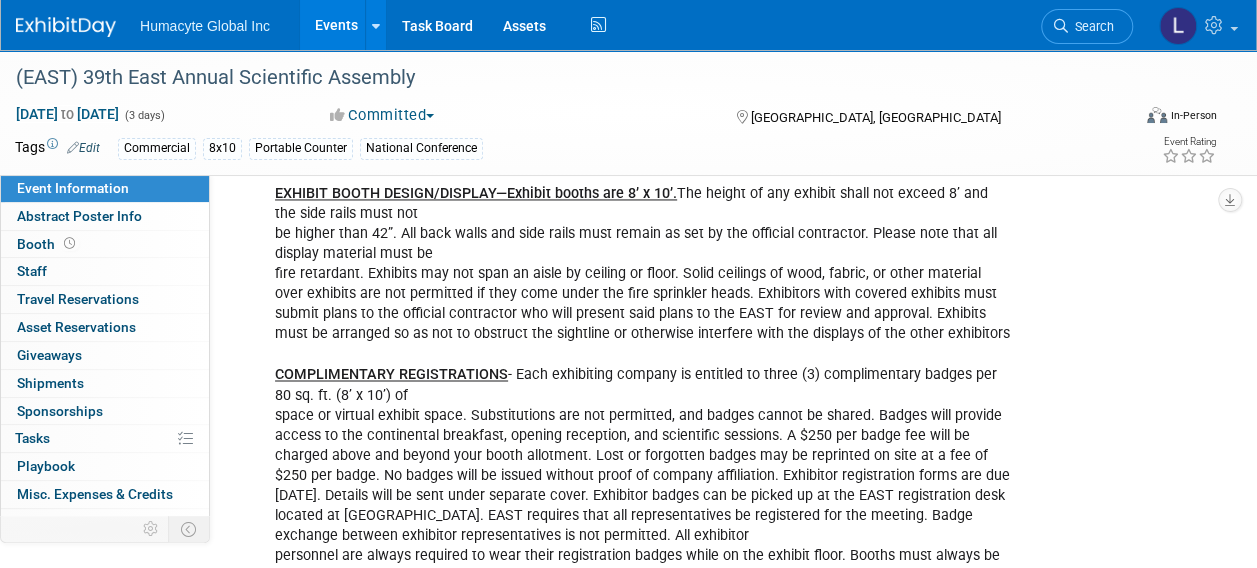 scroll, scrollTop: 0, scrollLeft: 0, axis: both 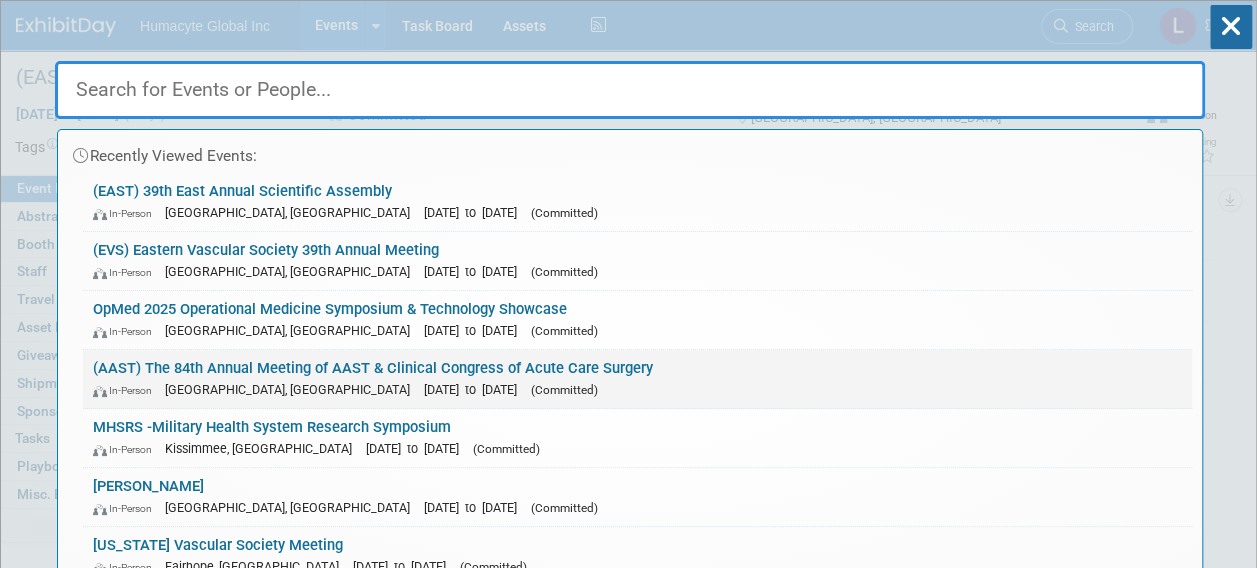 click on "[DATE]  to  [DATE]" at bounding box center (475, 389) 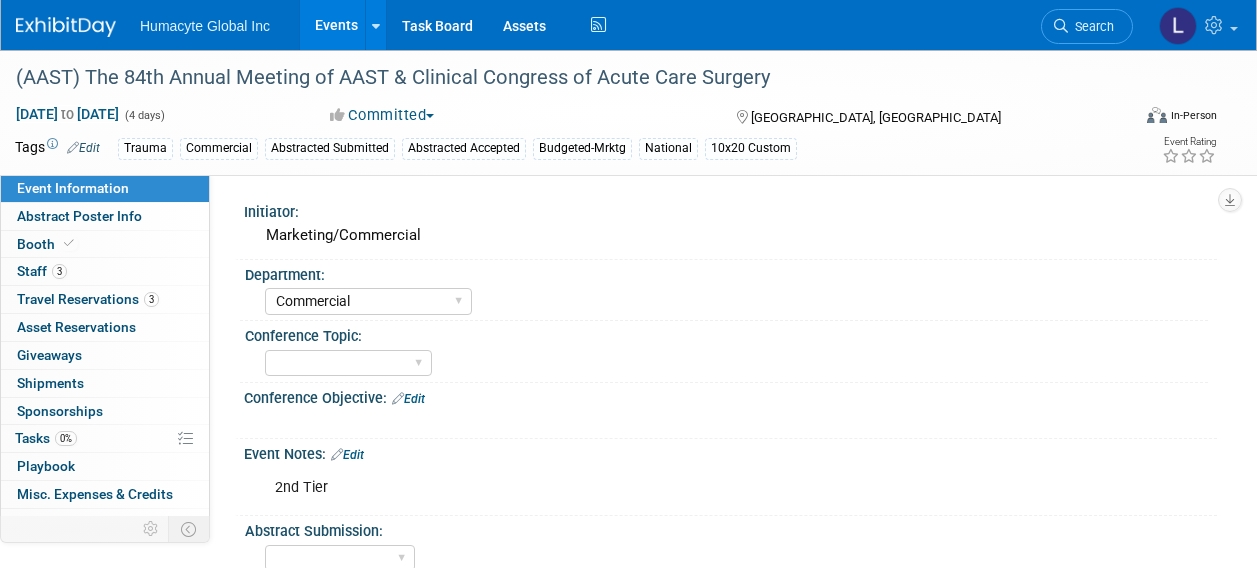 select on "Commercial" 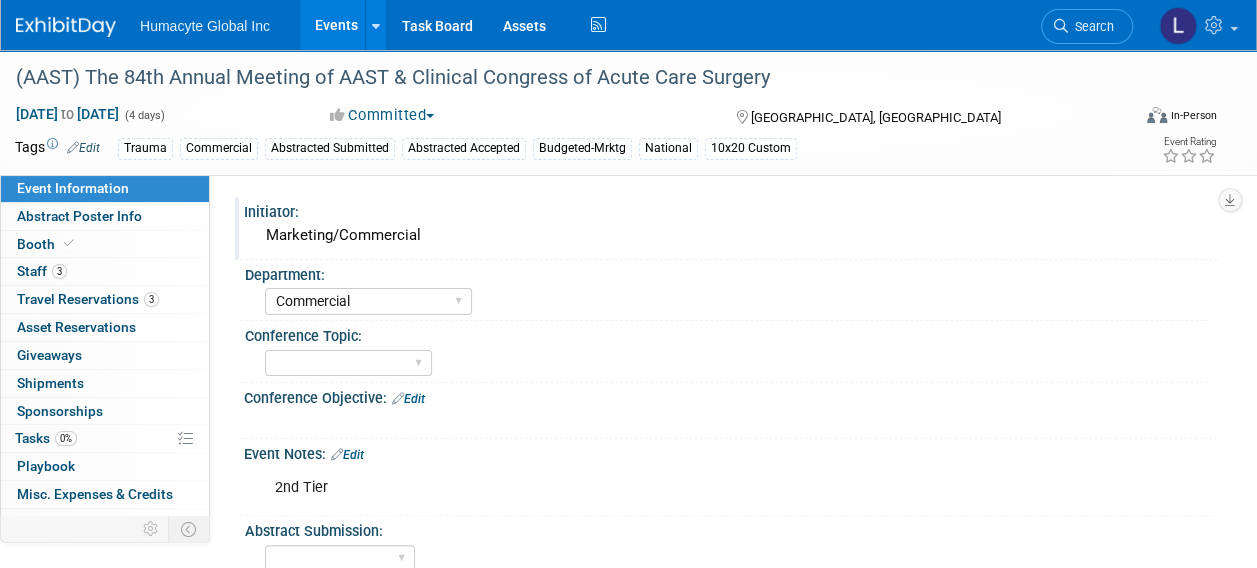 scroll, scrollTop: 0, scrollLeft: 0, axis: both 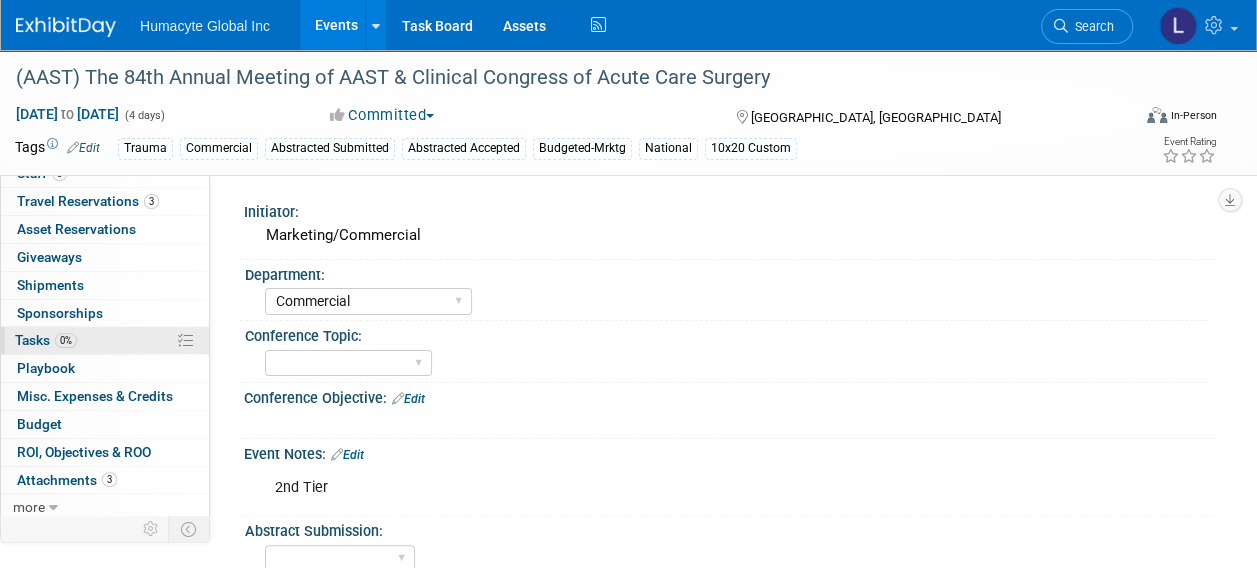 click on "Tasks 0%" at bounding box center [46, 340] 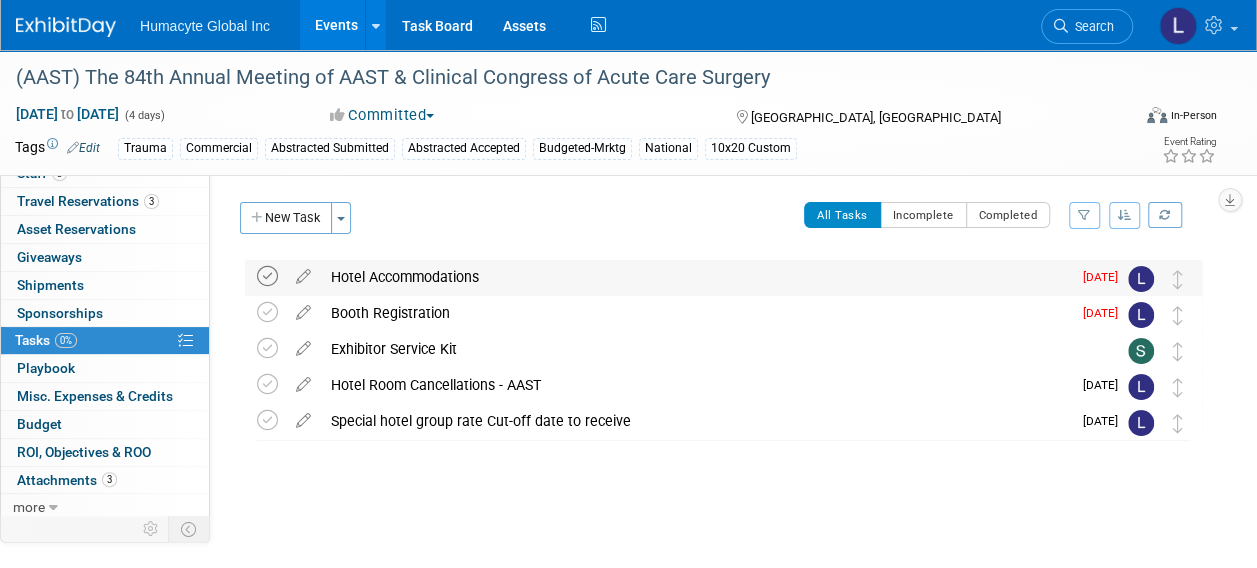 click at bounding box center [267, 276] 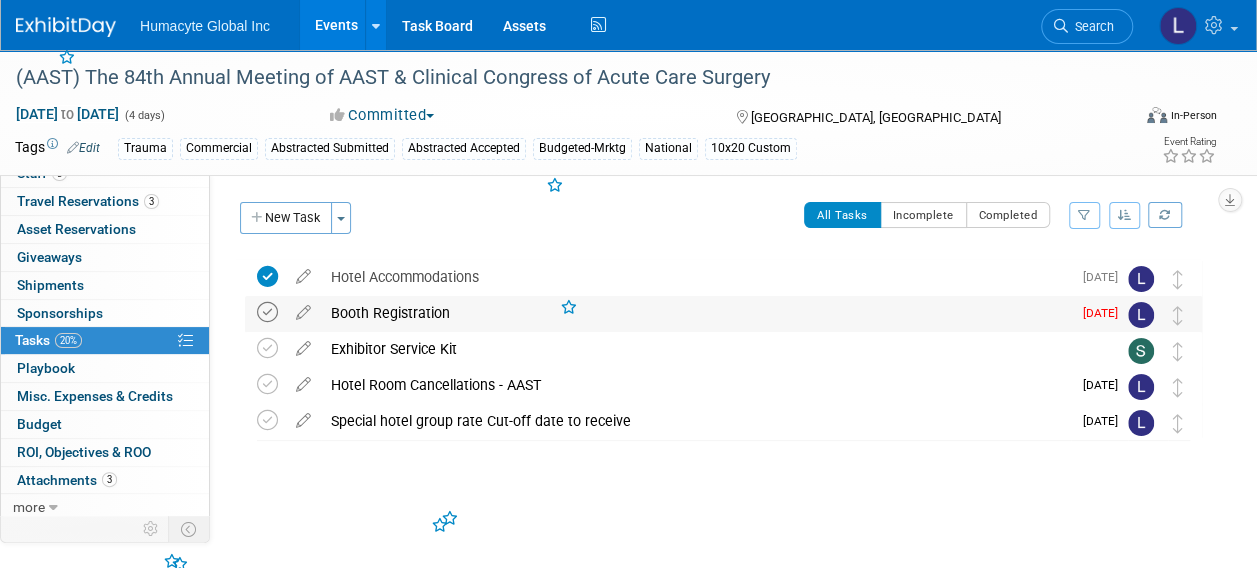 click at bounding box center (267, 312) 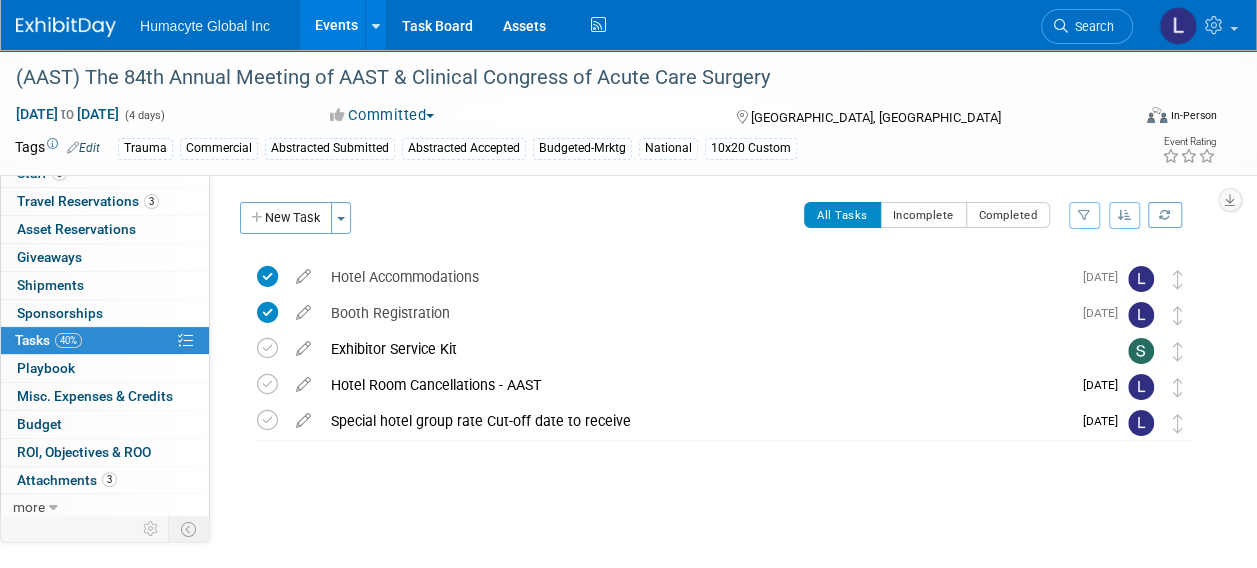 click on "(AAST) The 84th Annual Meeting of AAST & Clinical Congress of Acute Care Surgery
[GEOGRAPHIC_DATA], [GEOGRAPHIC_DATA]
[DATE]   to   [DATE]
(Going)
Hotel Accommodations
DETAILS
Reserve  hotel rooms  at the [GEOGRAPHIC_DATA][PERSON_NAME] at AAST's rate of $315/night (plus tax) for your booth personnel by [DATE]. Reservations received after this date,  or once the room block fills
Submit" at bounding box center (718, 389) 